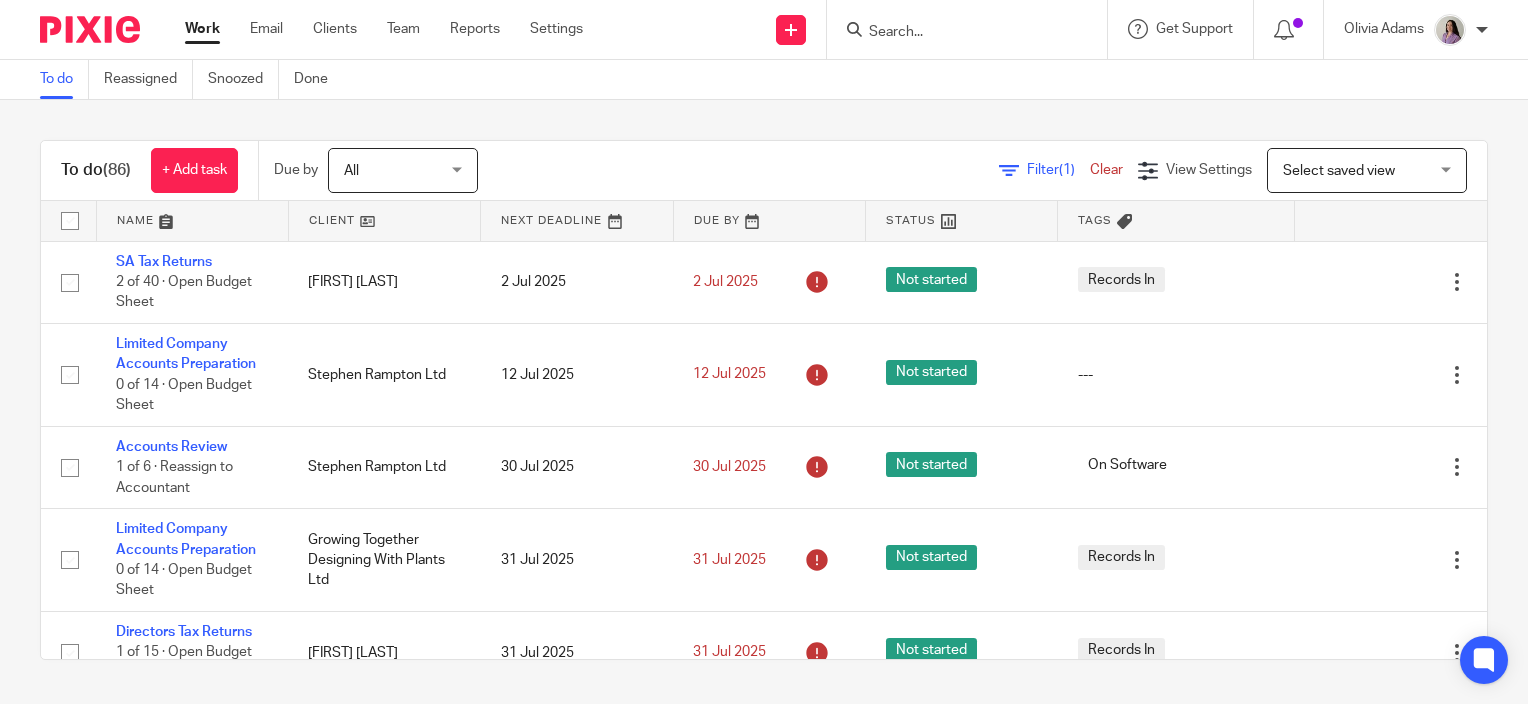 scroll, scrollTop: 0, scrollLeft: 0, axis: both 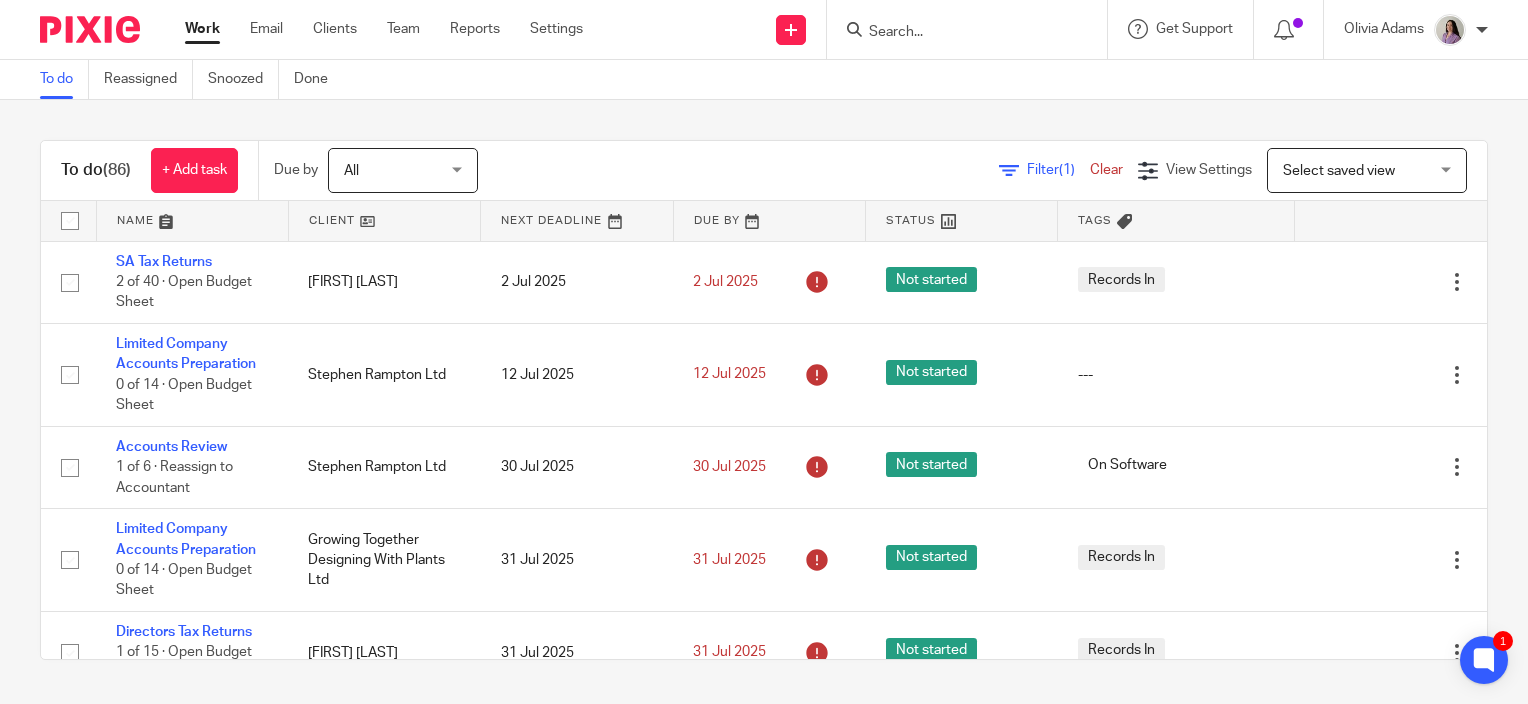 click at bounding box center (957, 33) 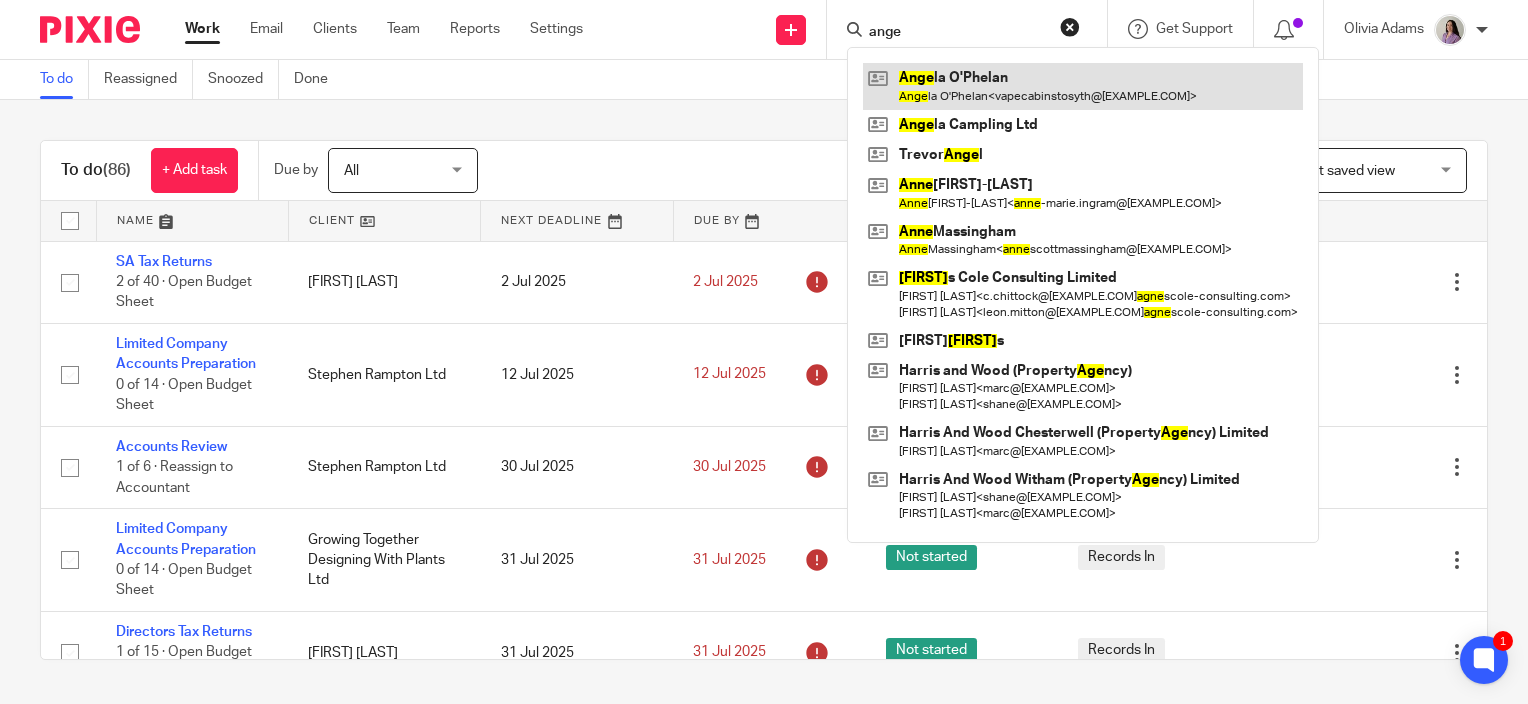 type on "ange" 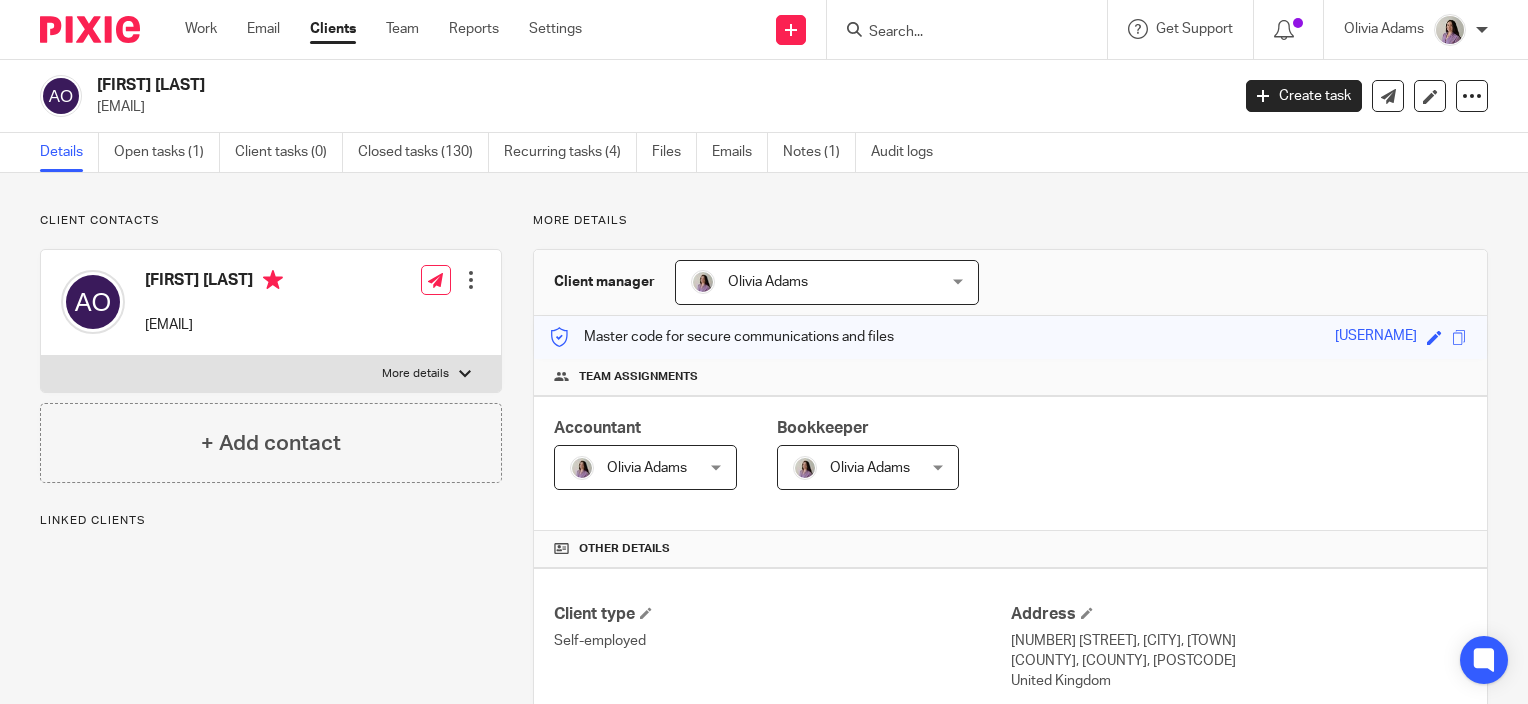 scroll, scrollTop: 0, scrollLeft: 0, axis: both 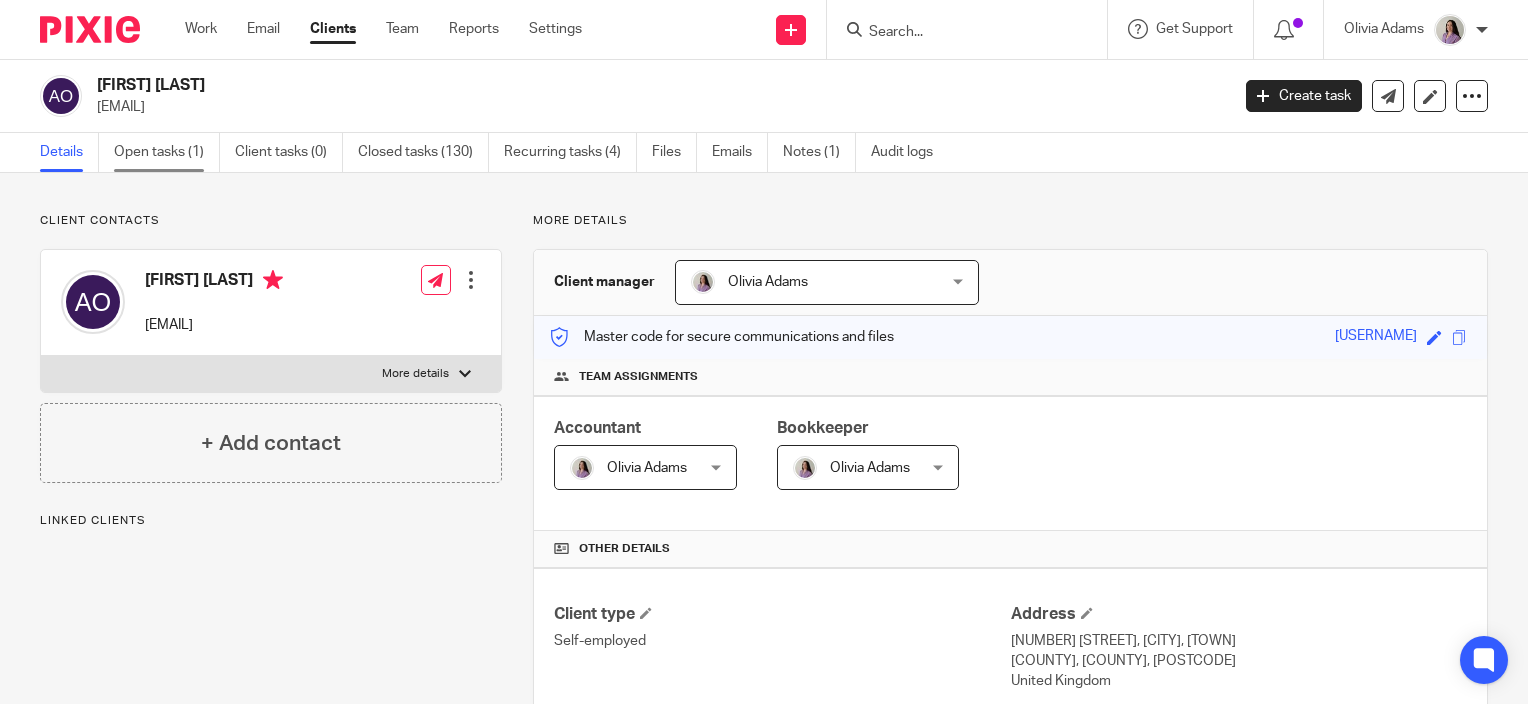 click on "Open tasks (1)" at bounding box center (167, 152) 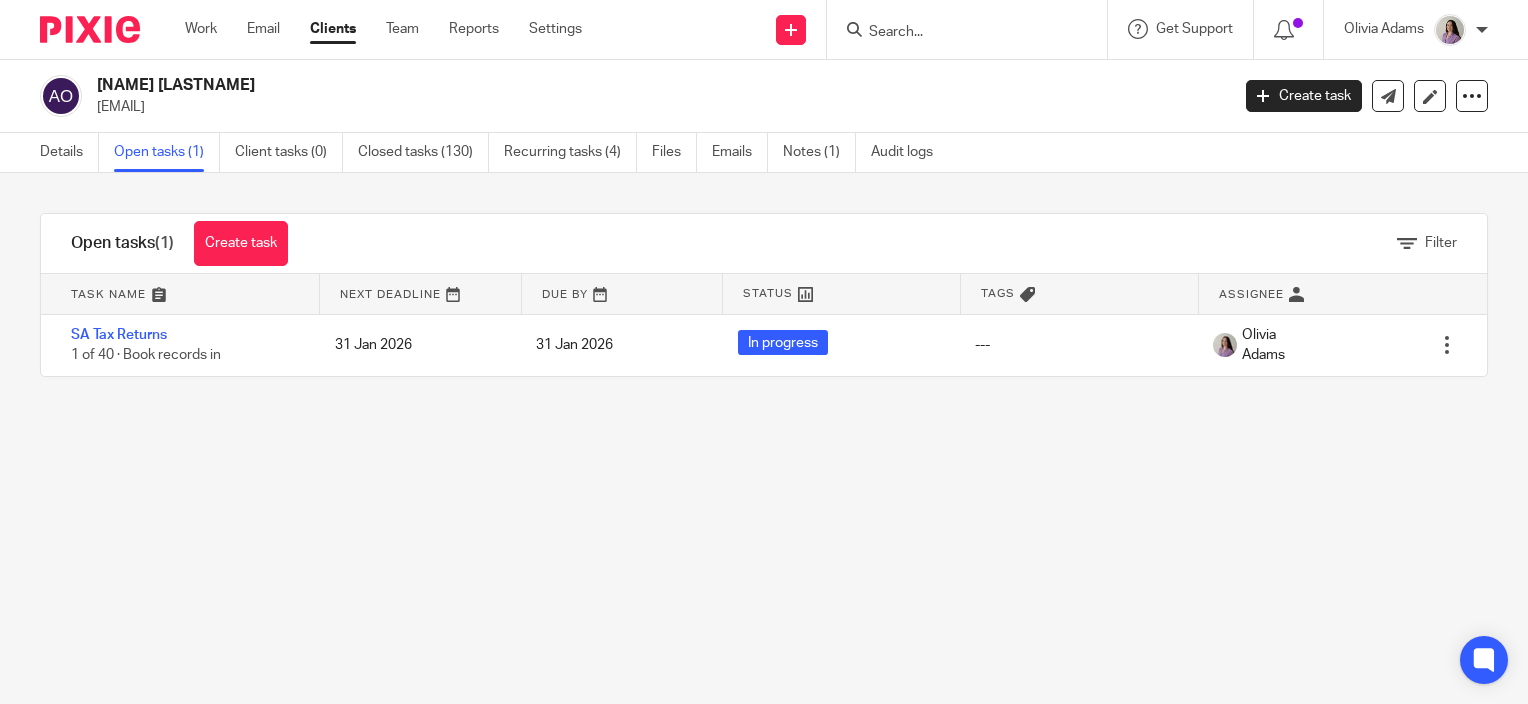 scroll, scrollTop: 0, scrollLeft: 0, axis: both 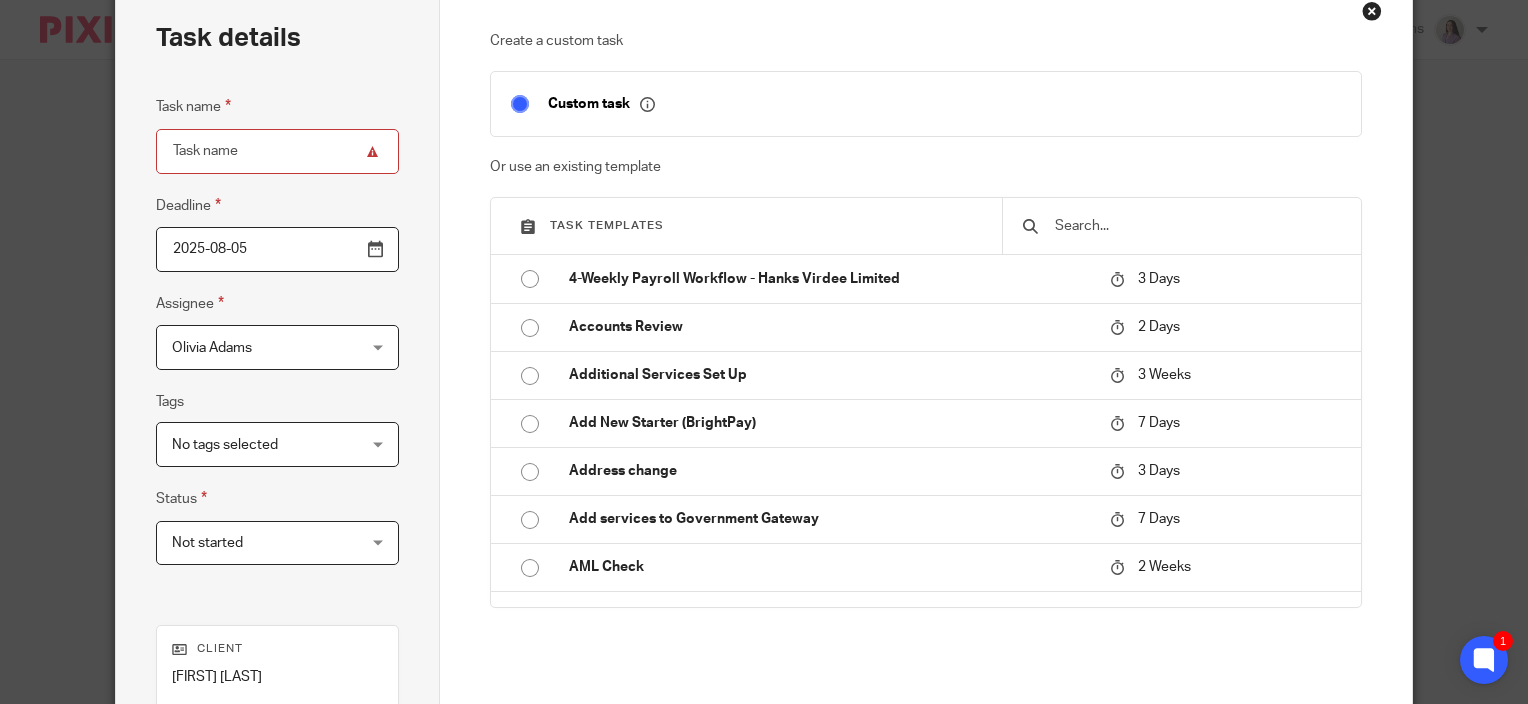 click at bounding box center [1197, 226] 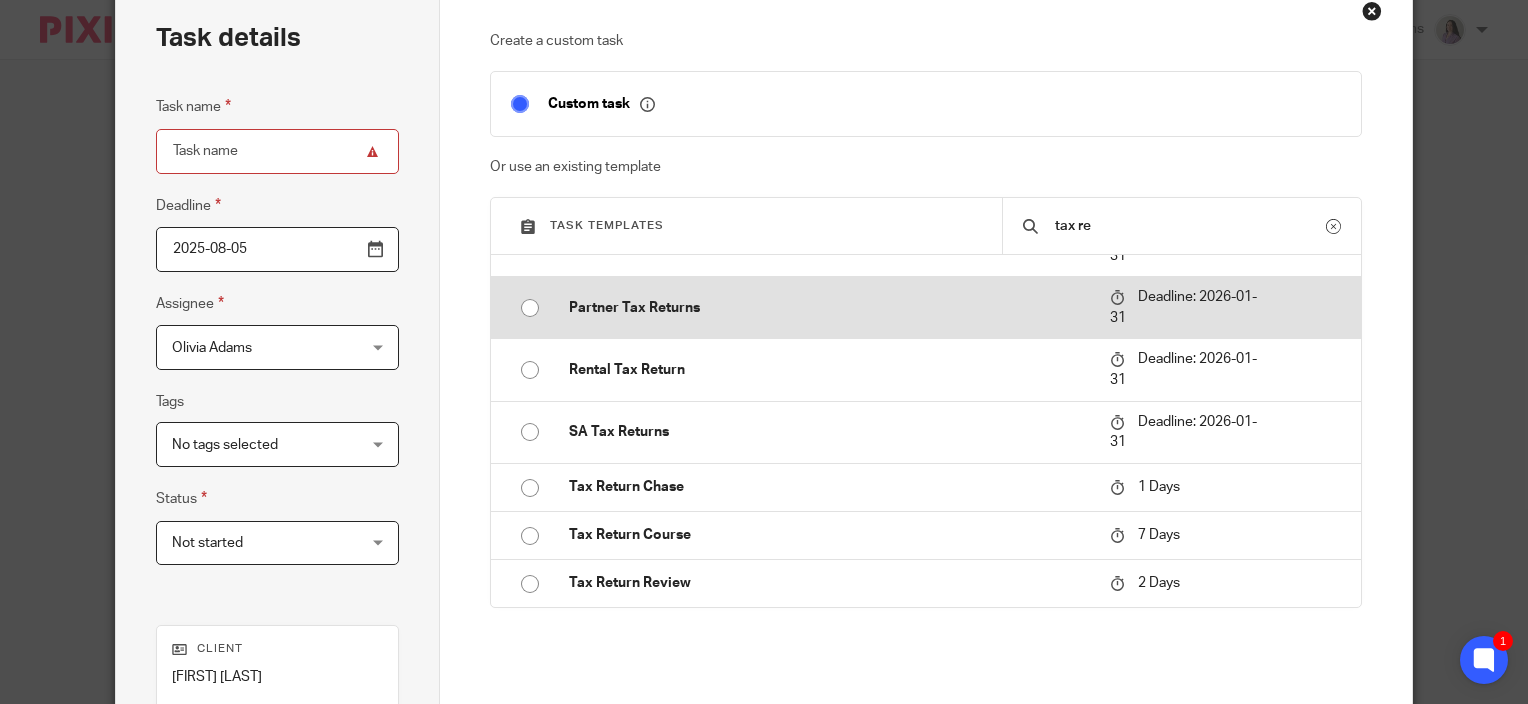 scroll, scrollTop: 216, scrollLeft: 0, axis: vertical 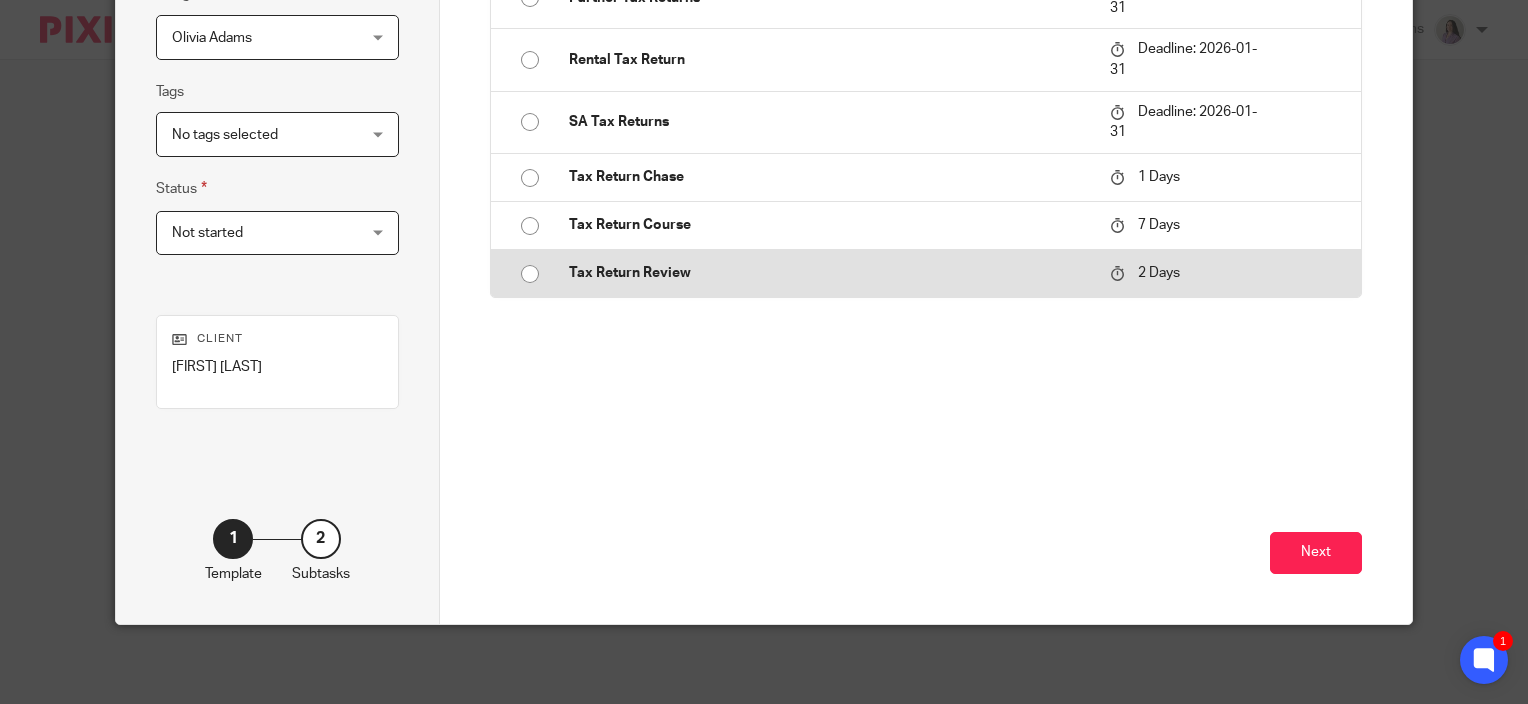 type on "tax re" 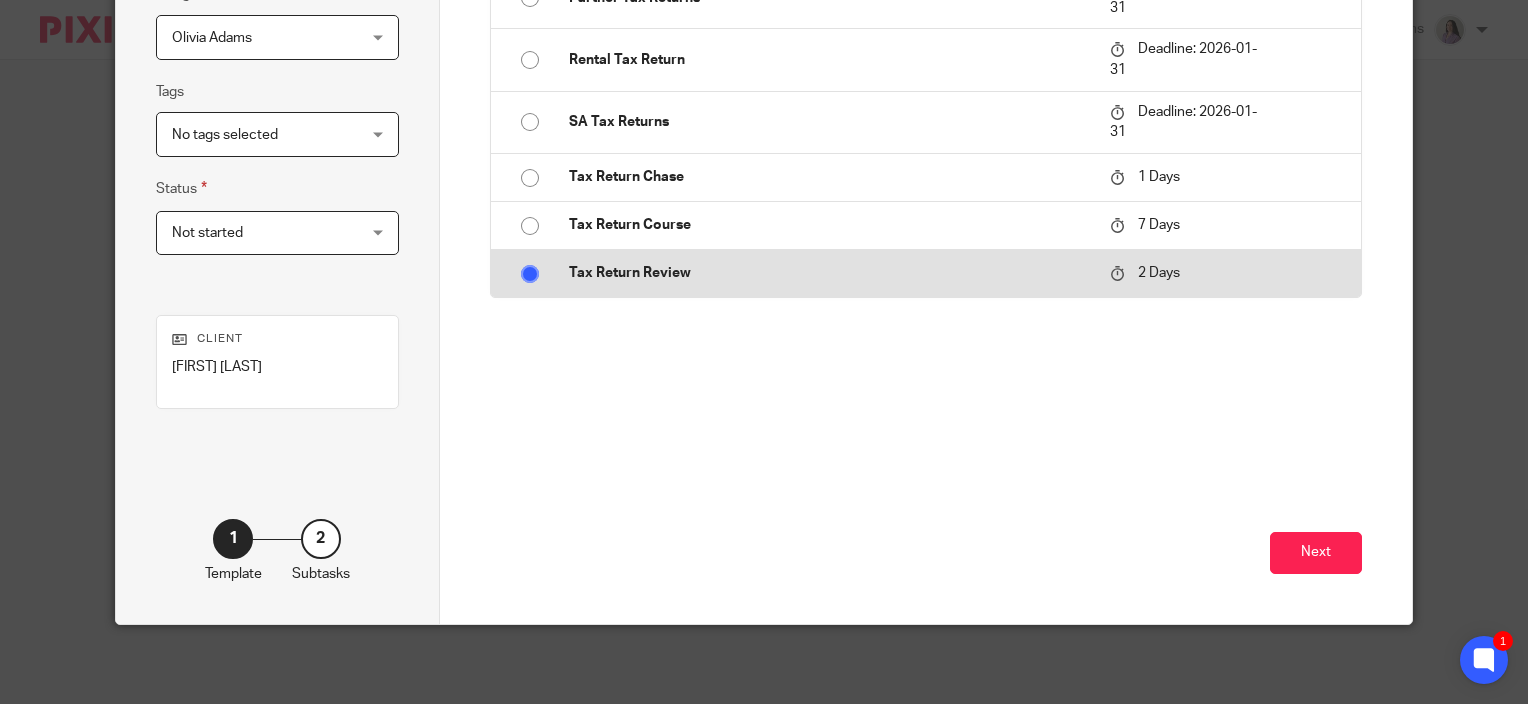 type on "Tax Return Review" 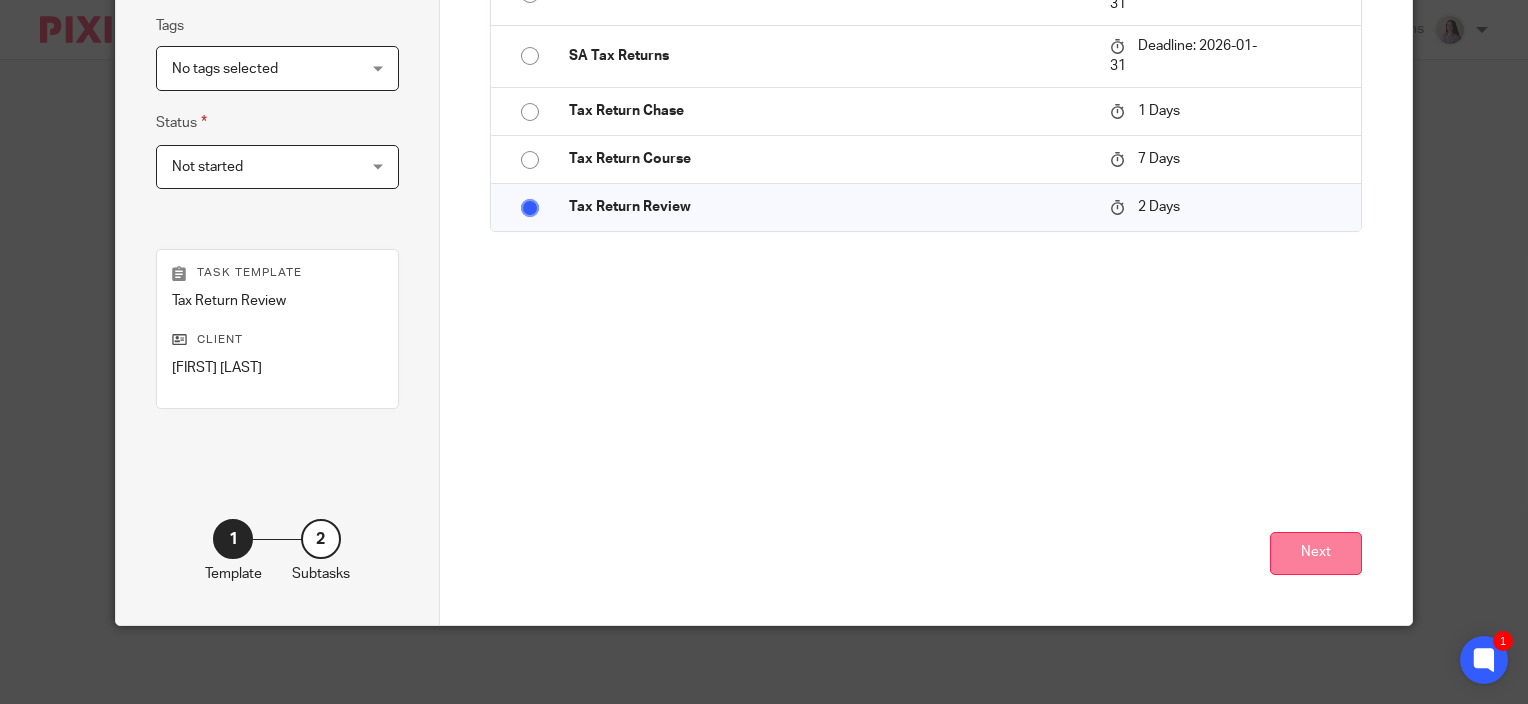 click on "Next" at bounding box center [1316, 553] 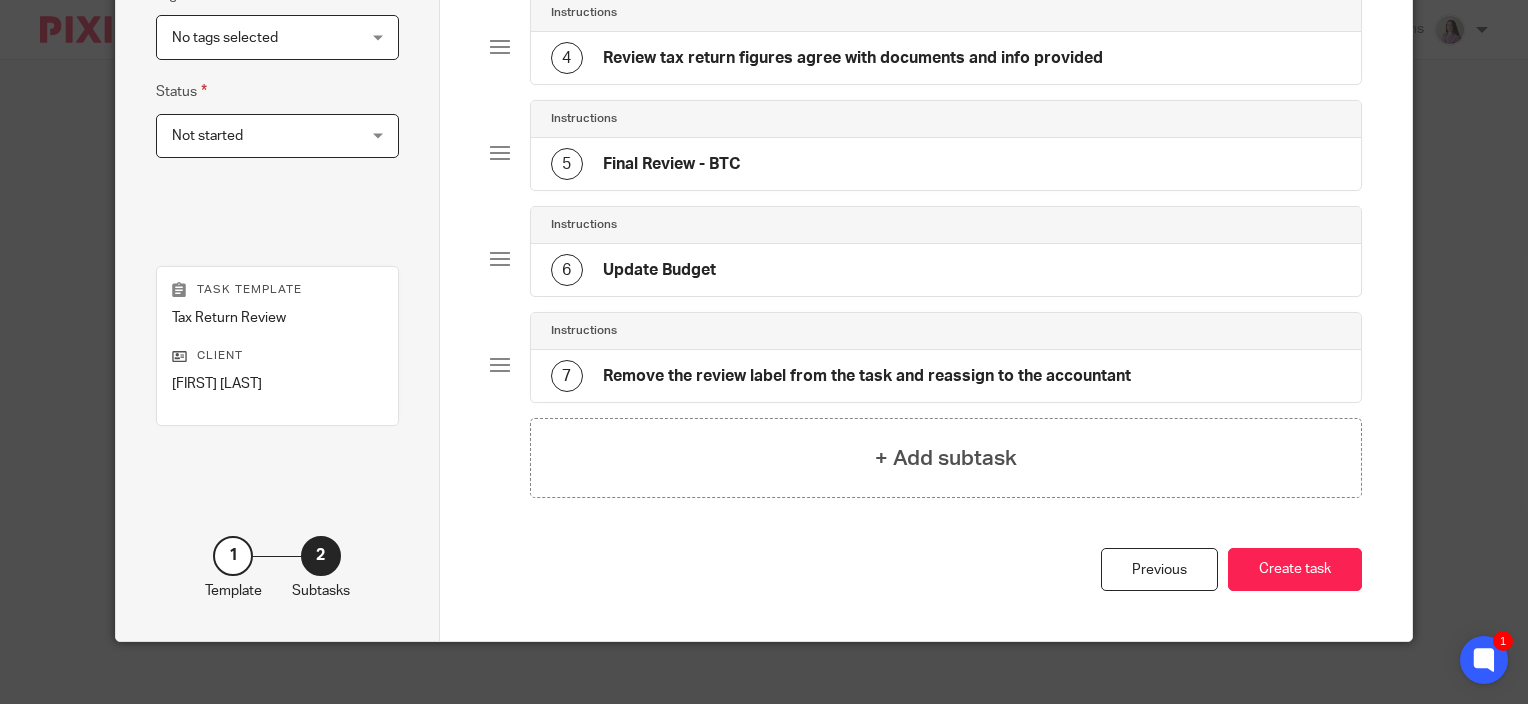 scroll, scrollTop: 520, scrollLeft: 0, axis: vertical 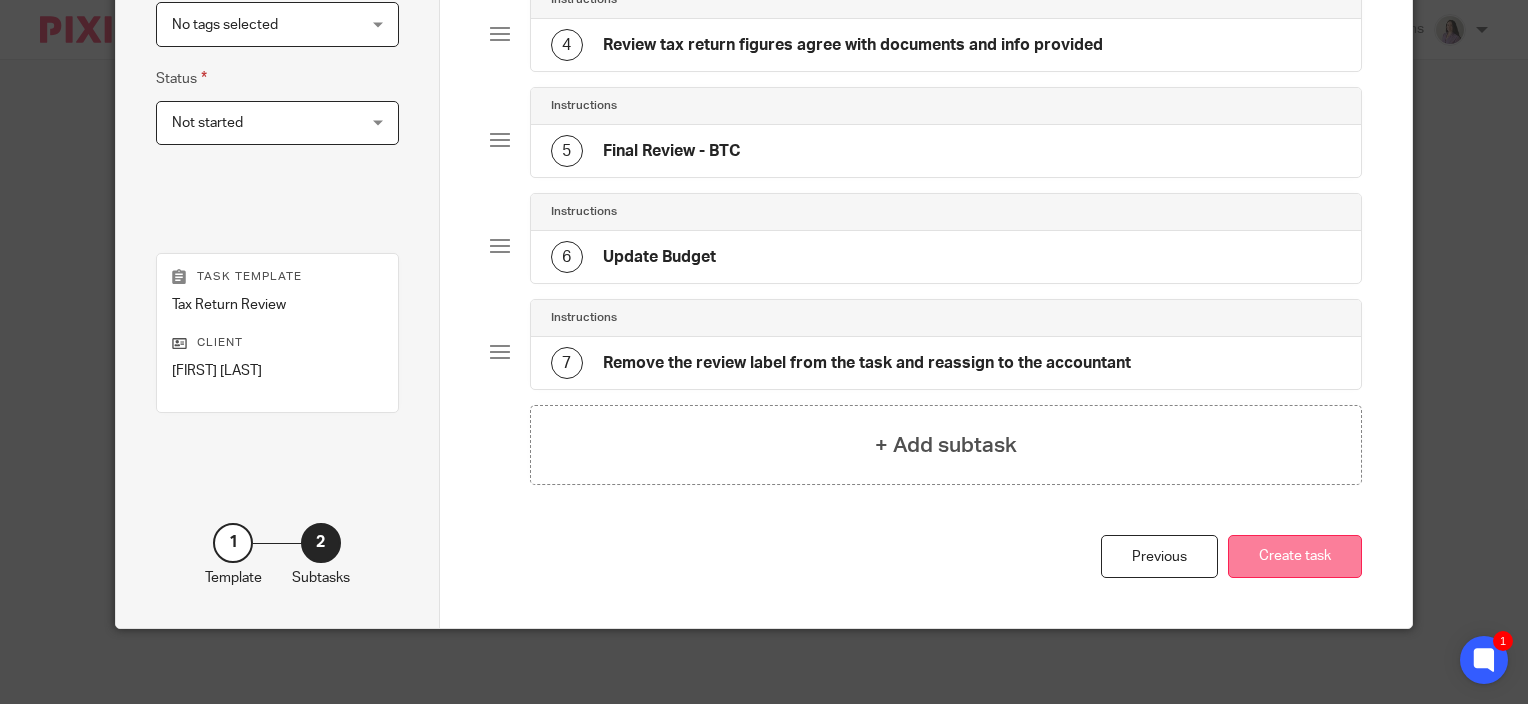 click on "Create task" at bounding box center (1295, 556) 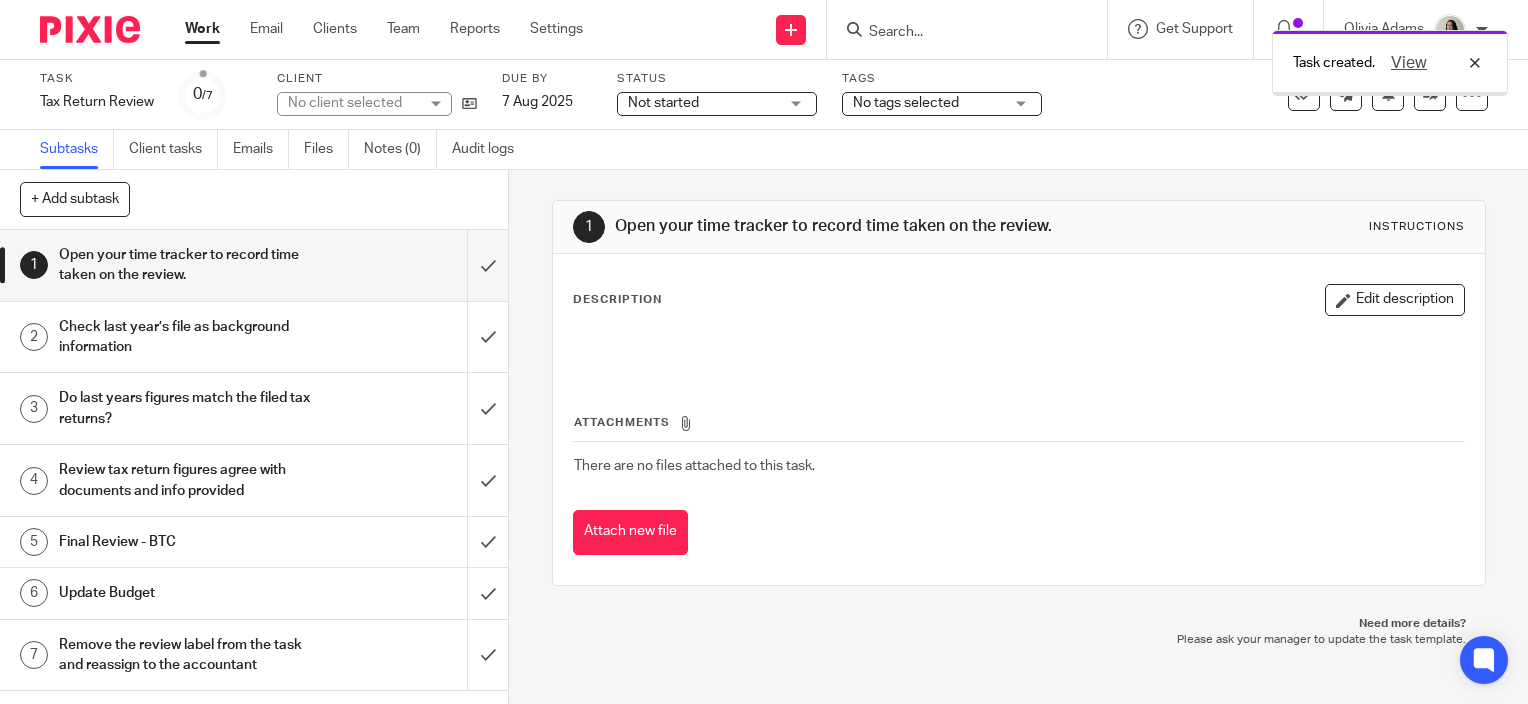 scroll, scrollTop: 0, scrollLeft: 0, axis: both 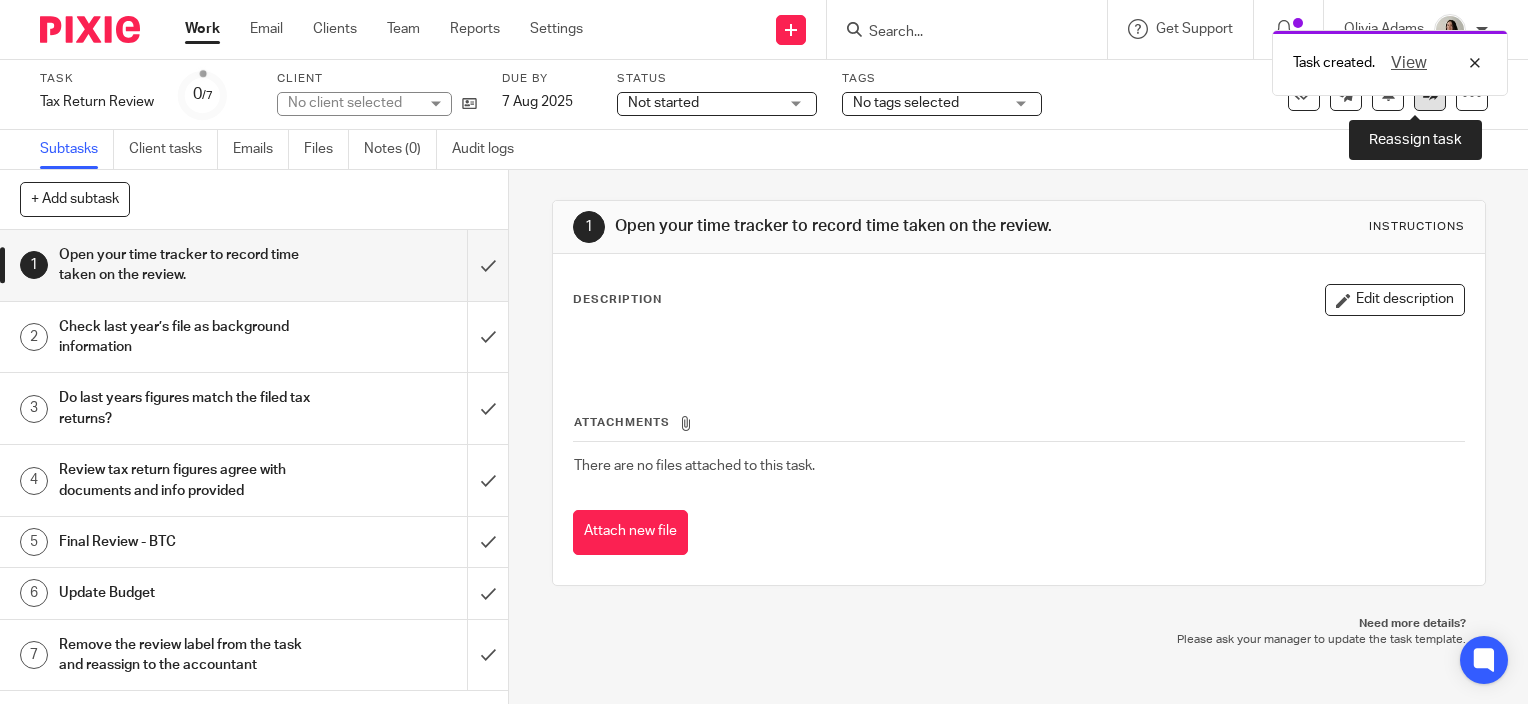 click at bounding box center [1430, 95] 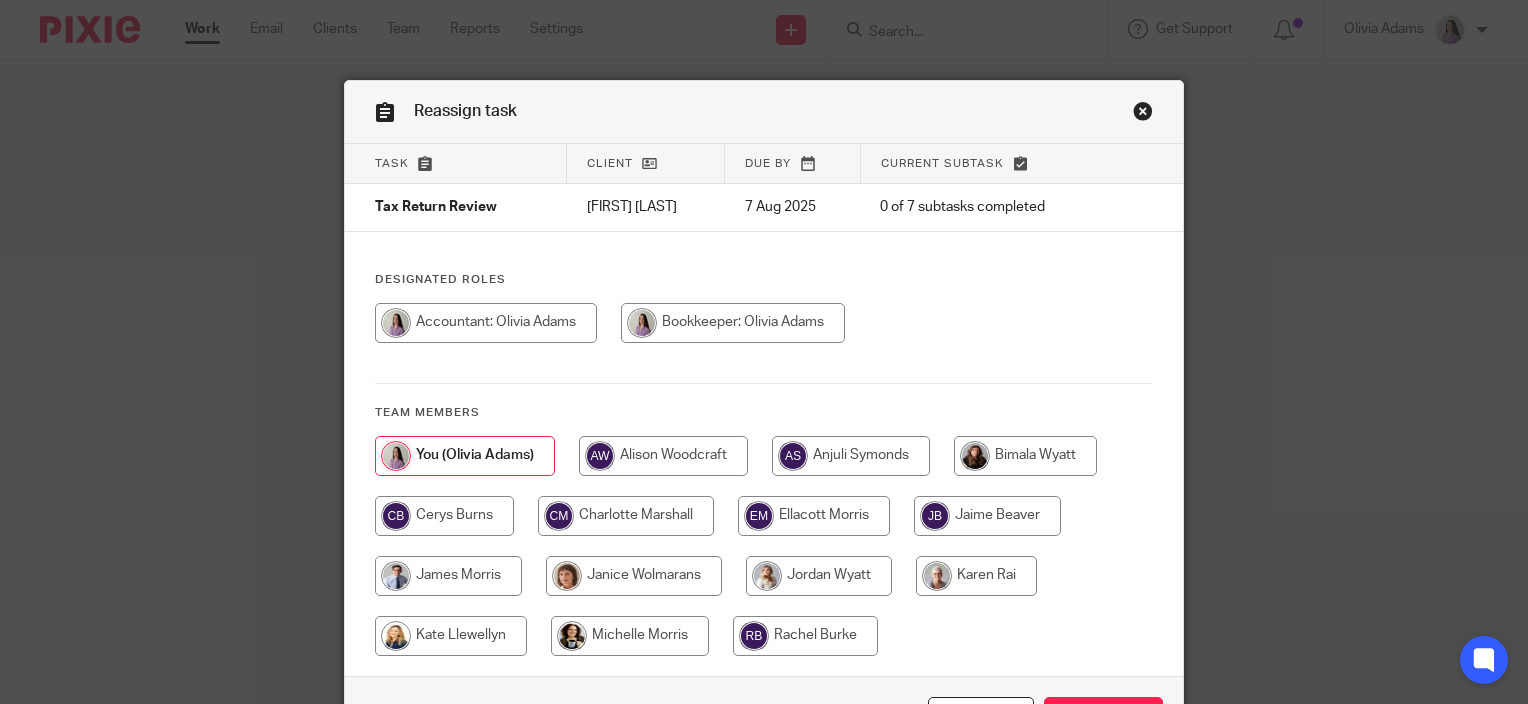 scroll, scrollTop: 0, scrollLeft: 0, axis: both 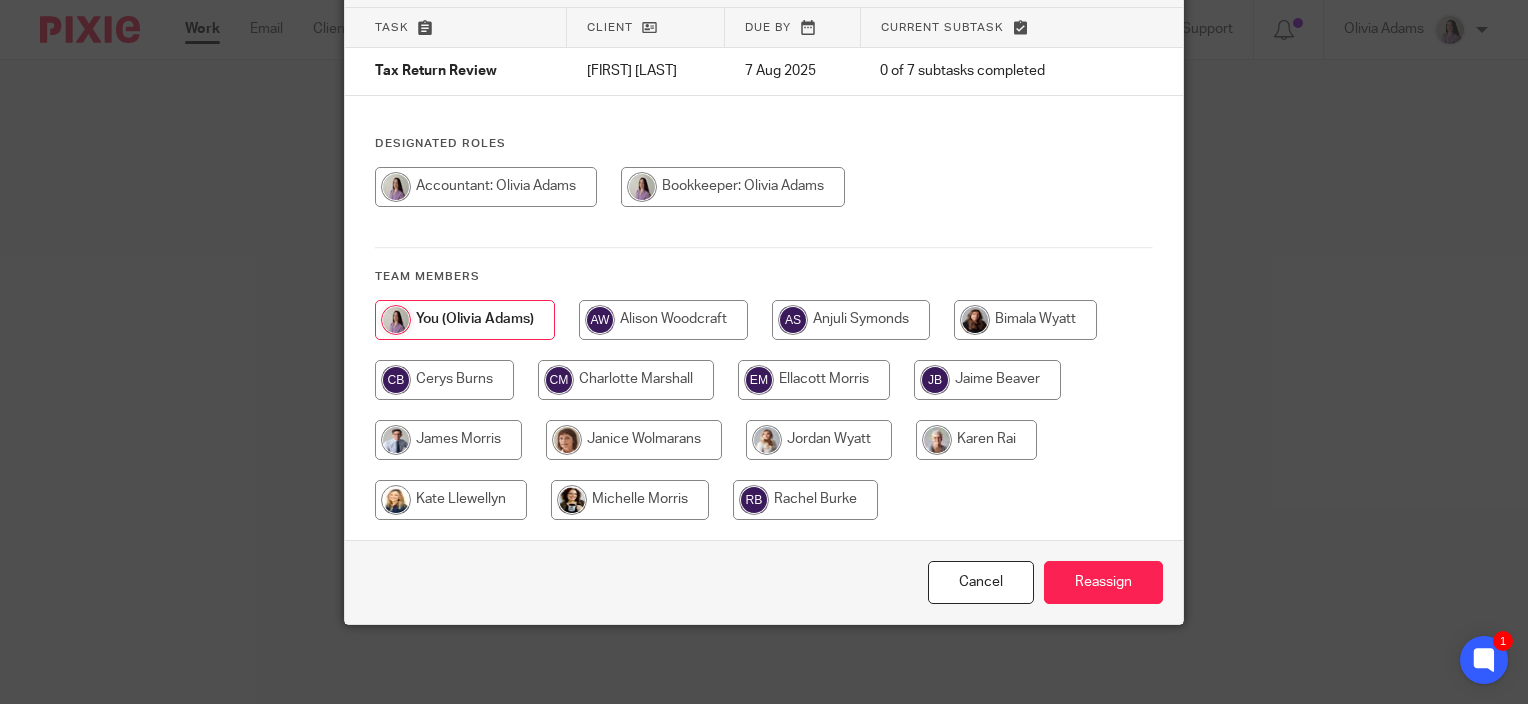 click at bounding box center (444, 380) 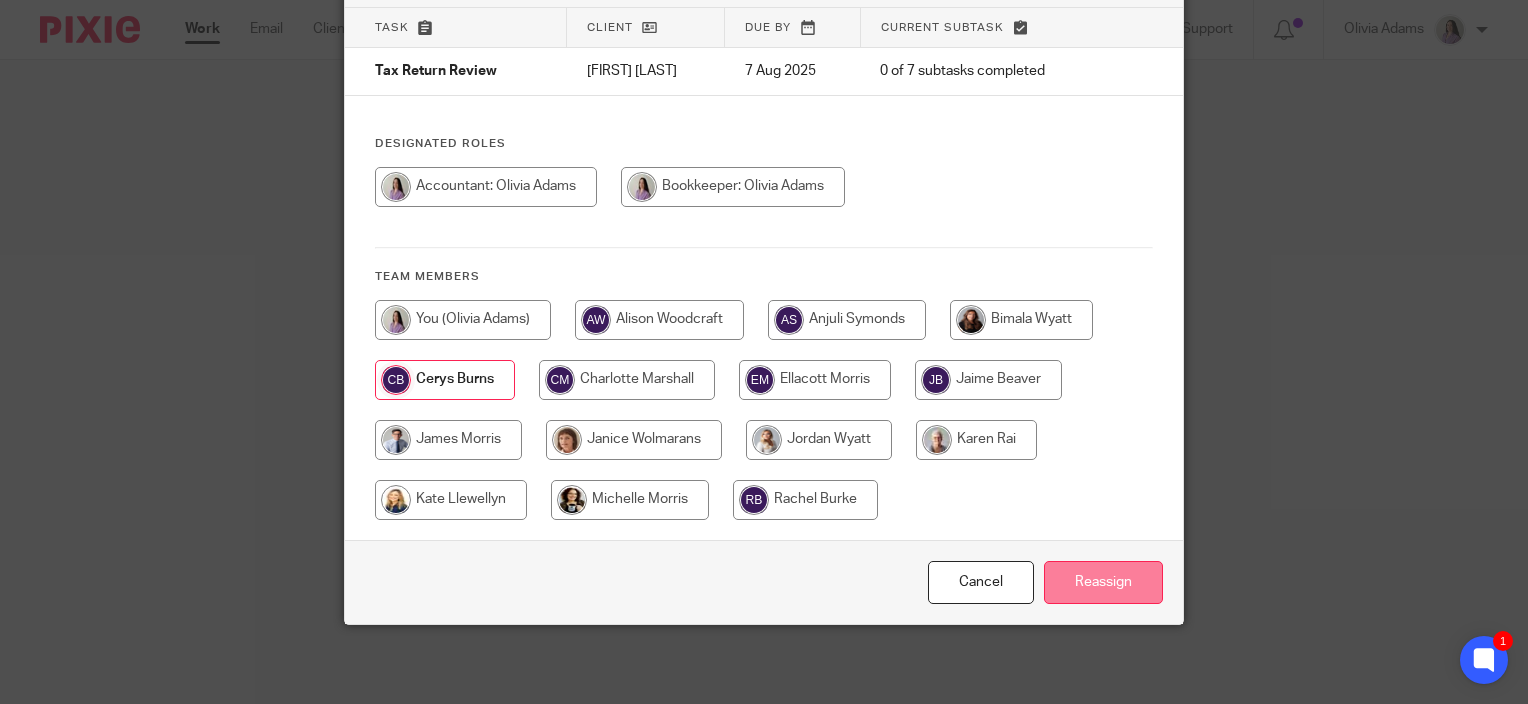click on "Reassign" at bounding box center (1103, 582) 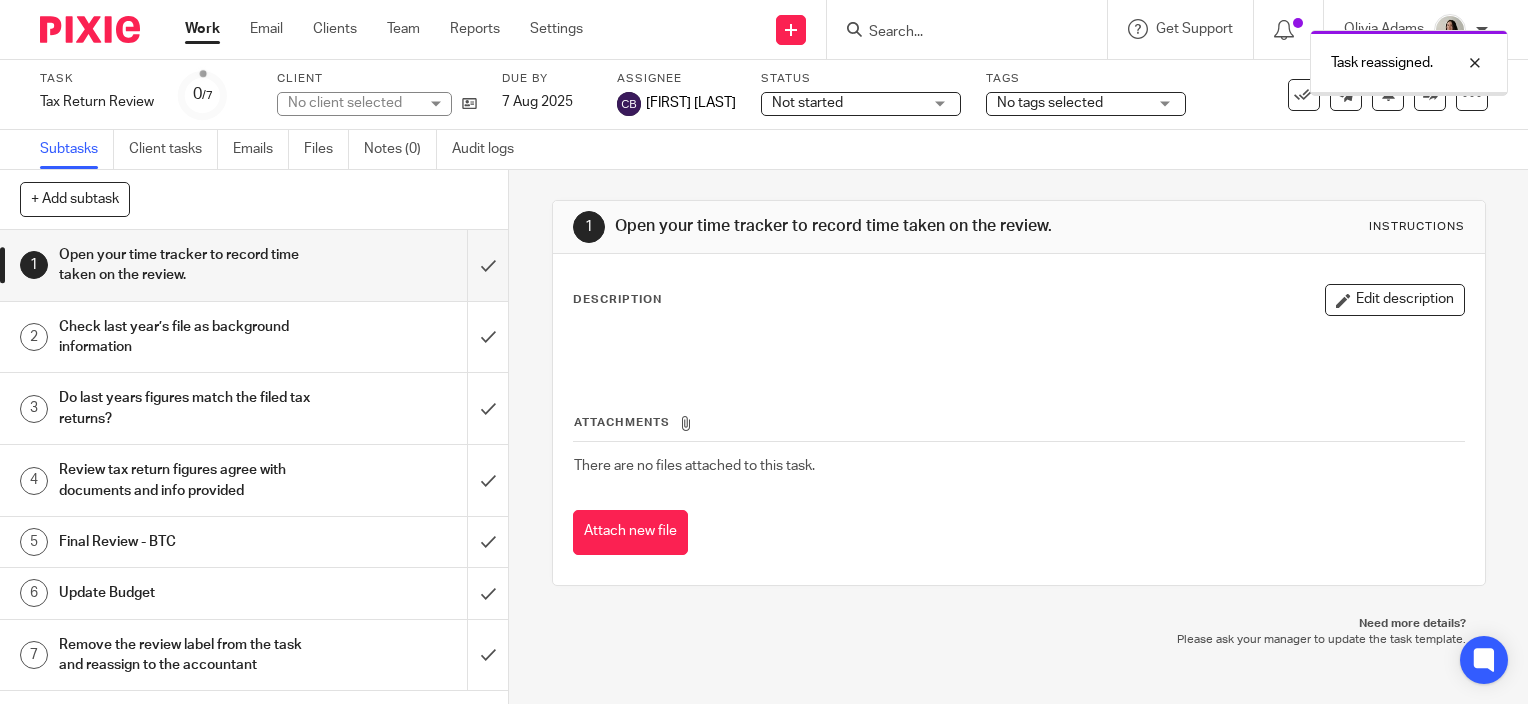 scroll, scrollTop: 0, scrollLeft: 0, axis: both 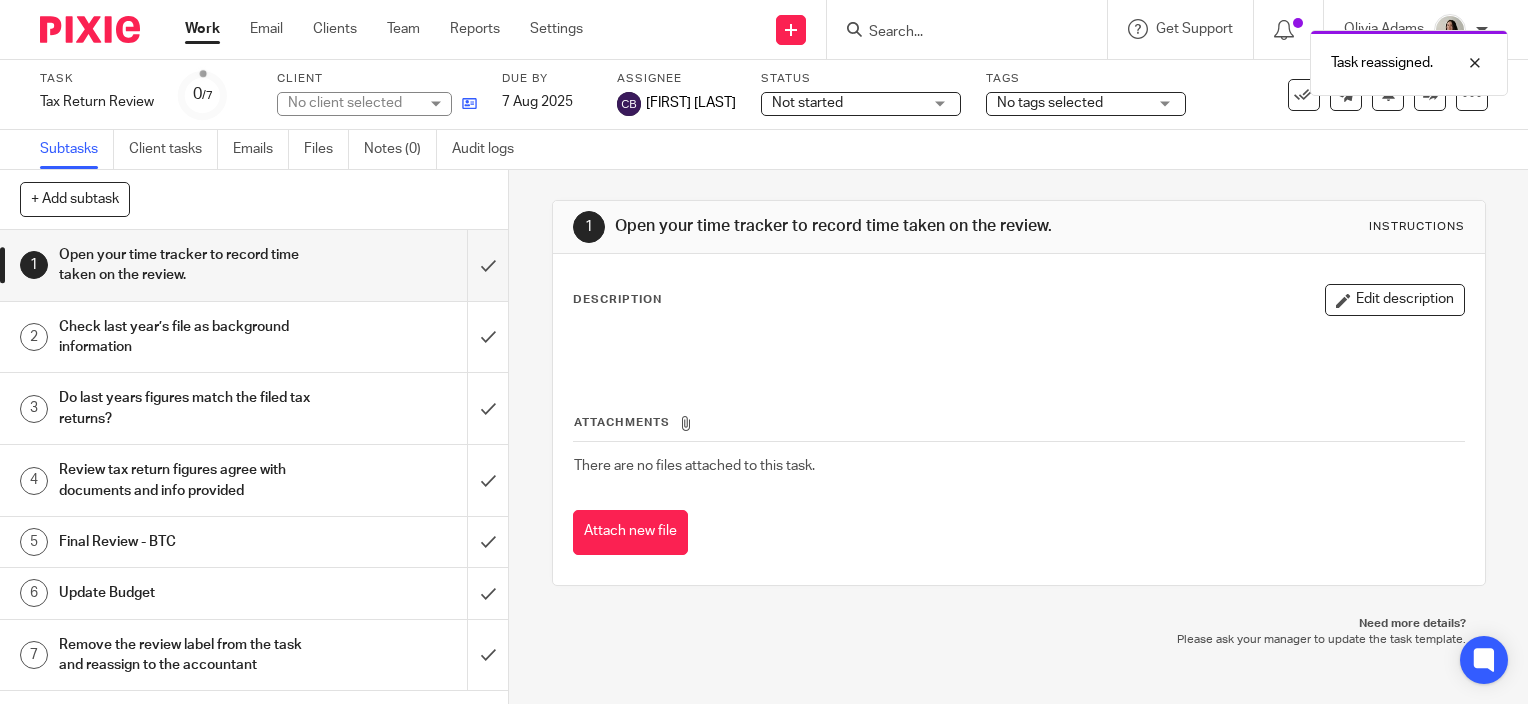 click at bounding box center (464, 103) 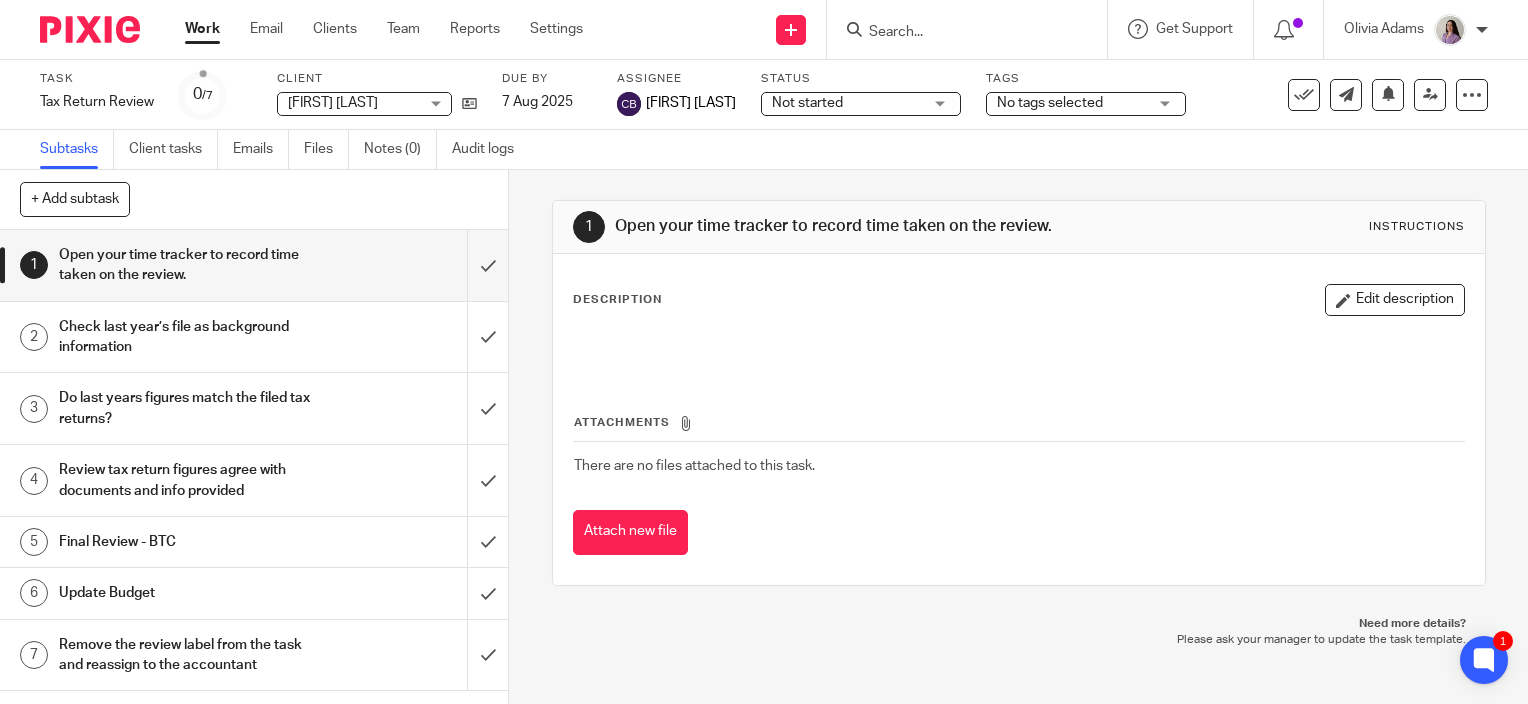 click on "Work" at bounding box center [202, 29] 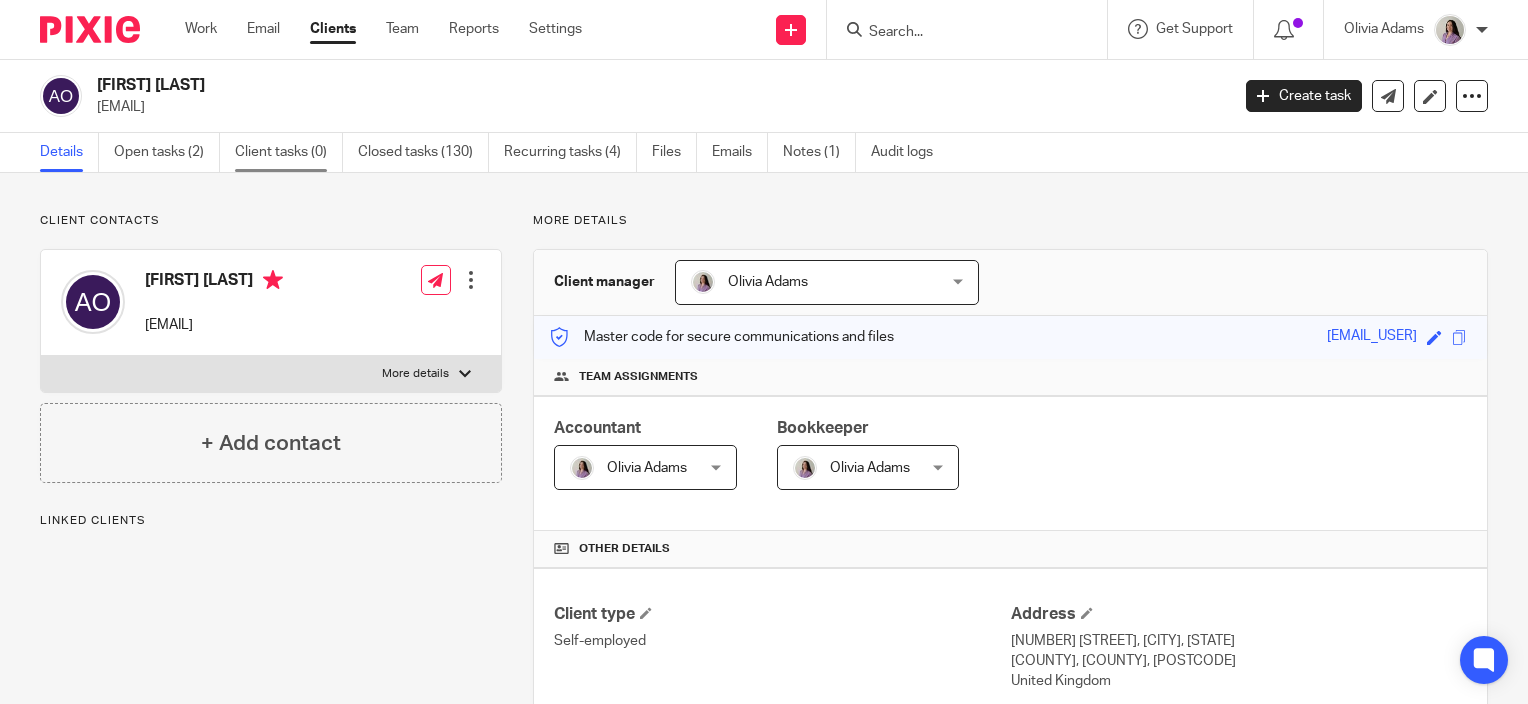 scroll, scrollTop: 0, scrollLeft: 0, axis: both 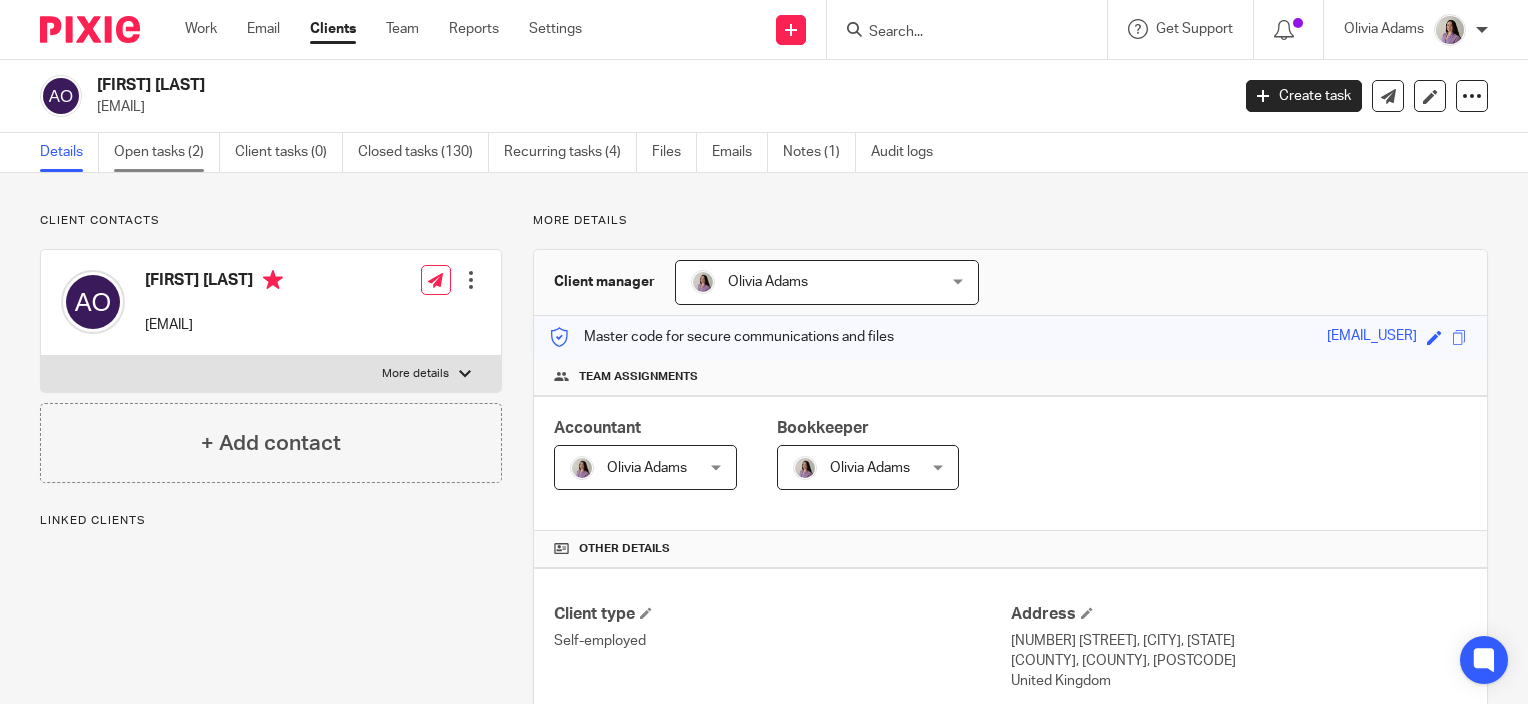 click on "Open tasks (2)" at bounding box center (167, 152) 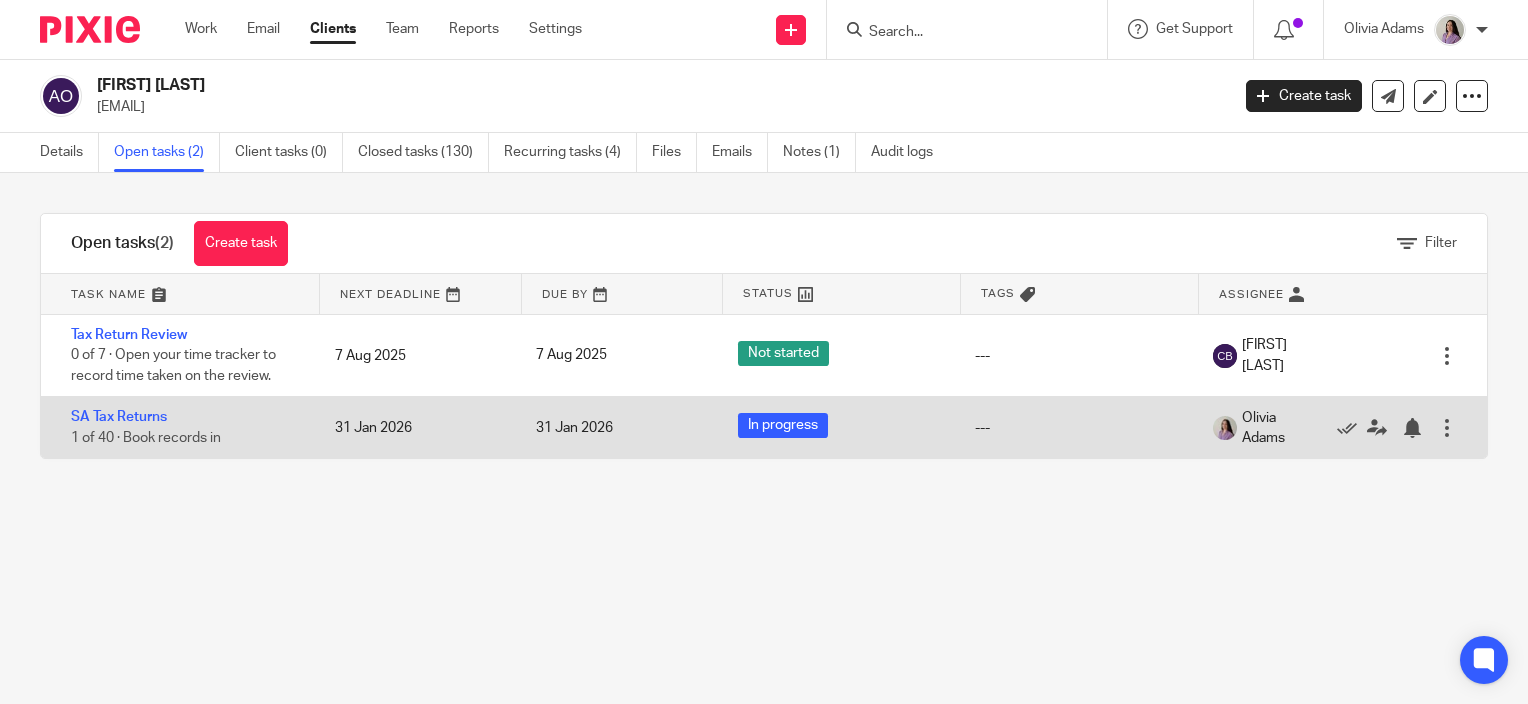 scroll, scrollTop: 0, scrollLeft: 0, axis: both 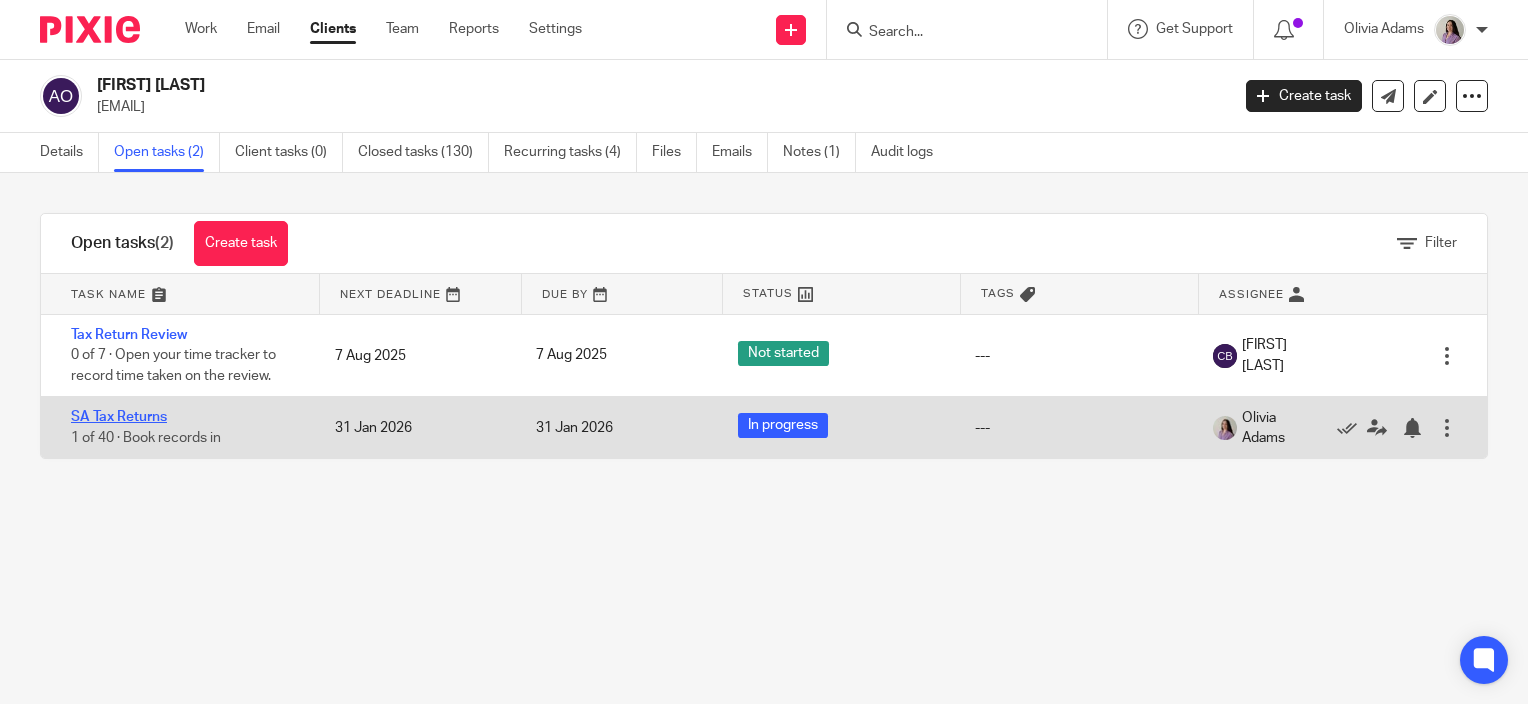 click on "SA Tax Returns" at bounding box center [119, 417] 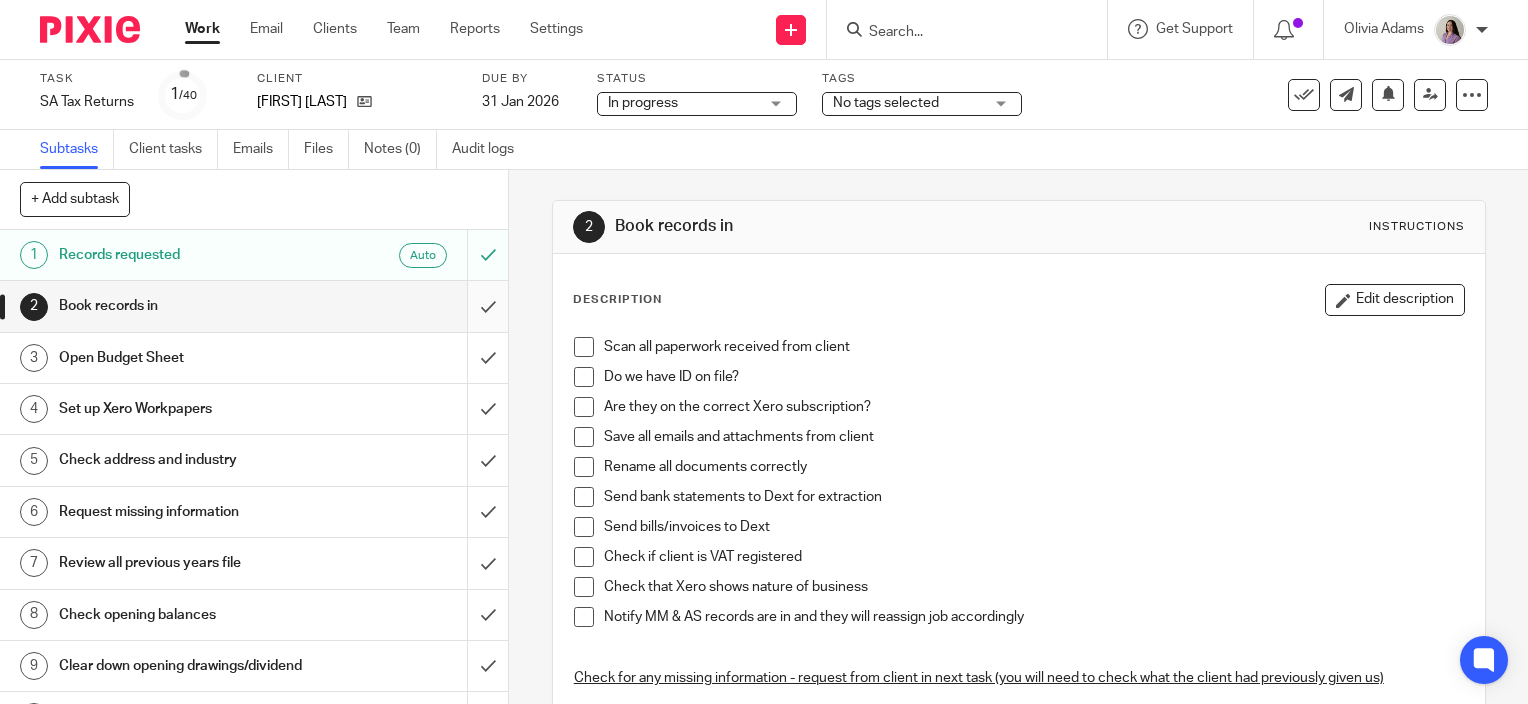 scroll, scrollTop: 0, scrollLeft: 0, axis: both 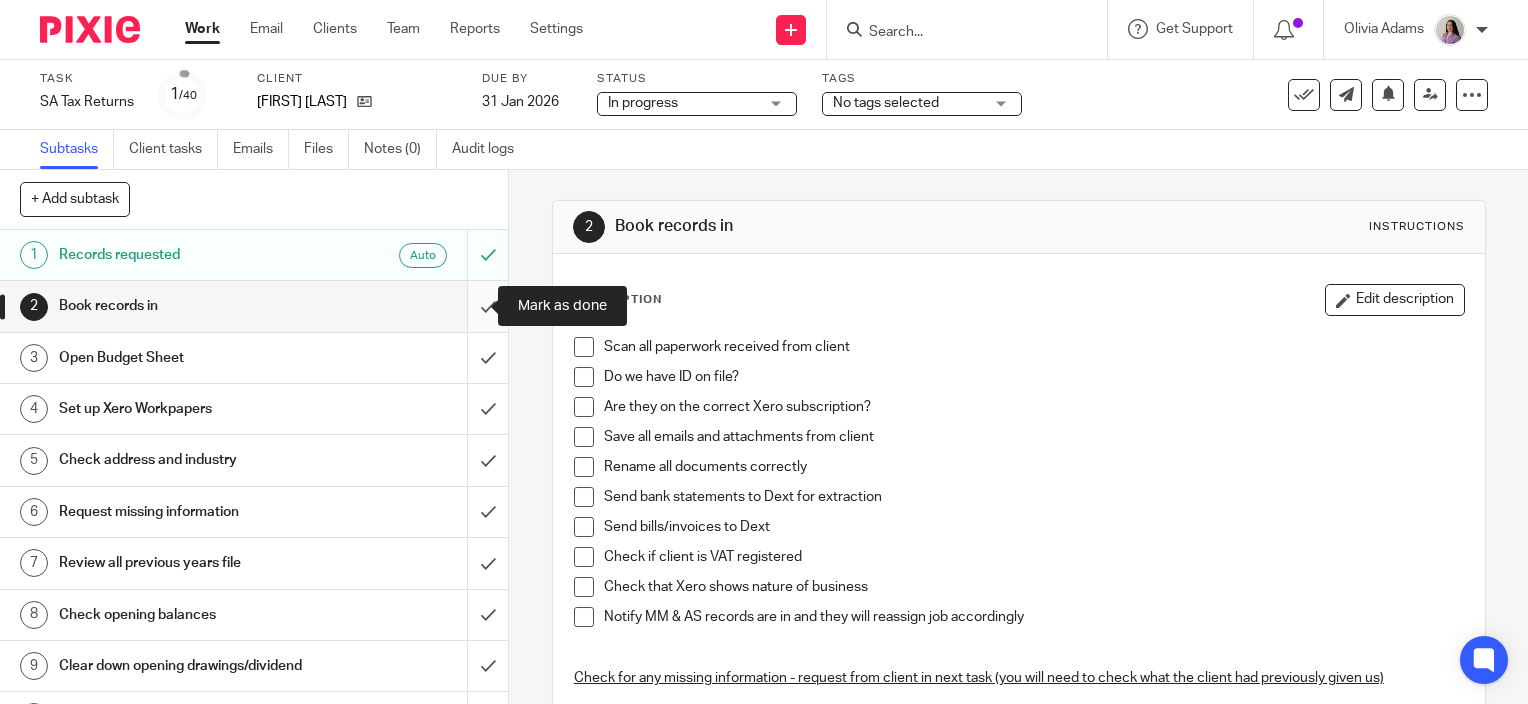 click at bounding box center [254, 306] 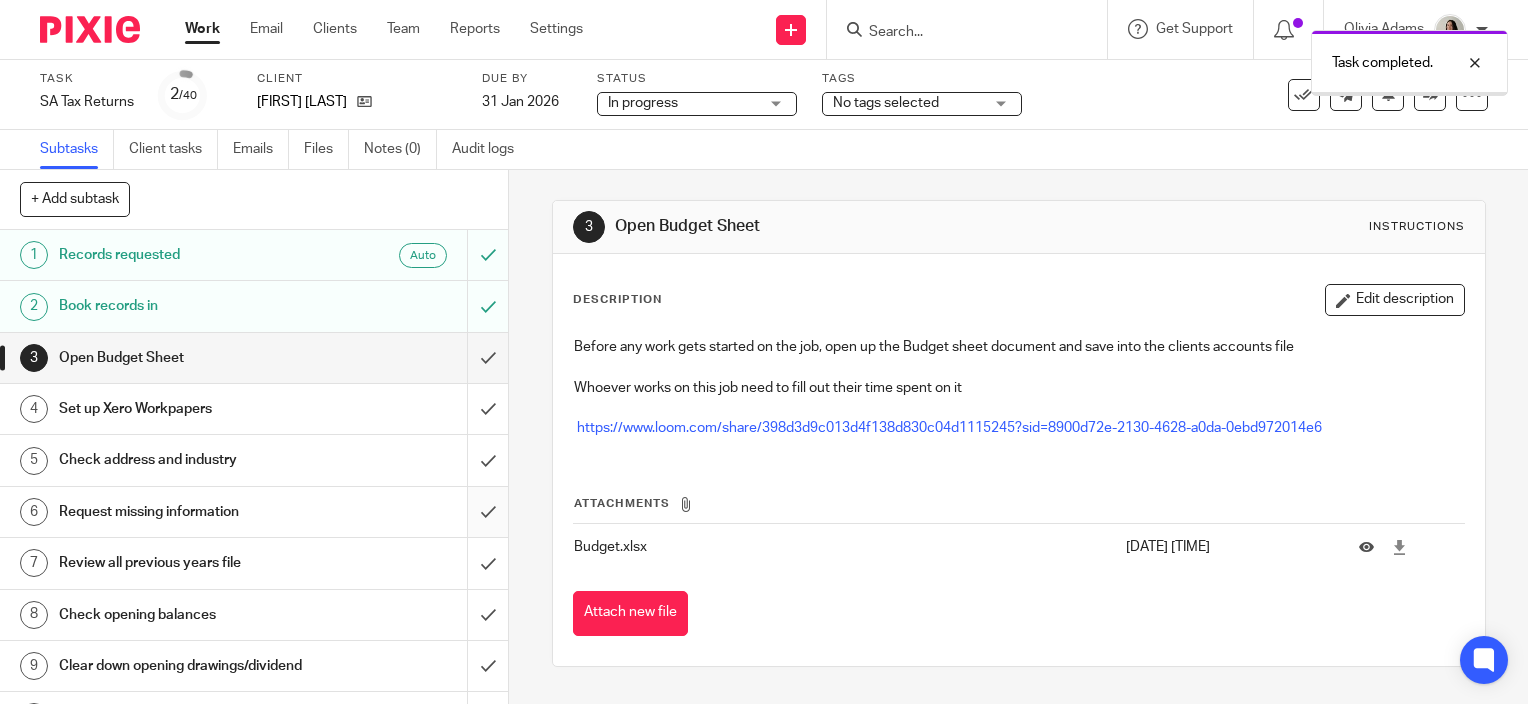 scroll, scrollTop: 0, scrollLeft: 0, axis: both 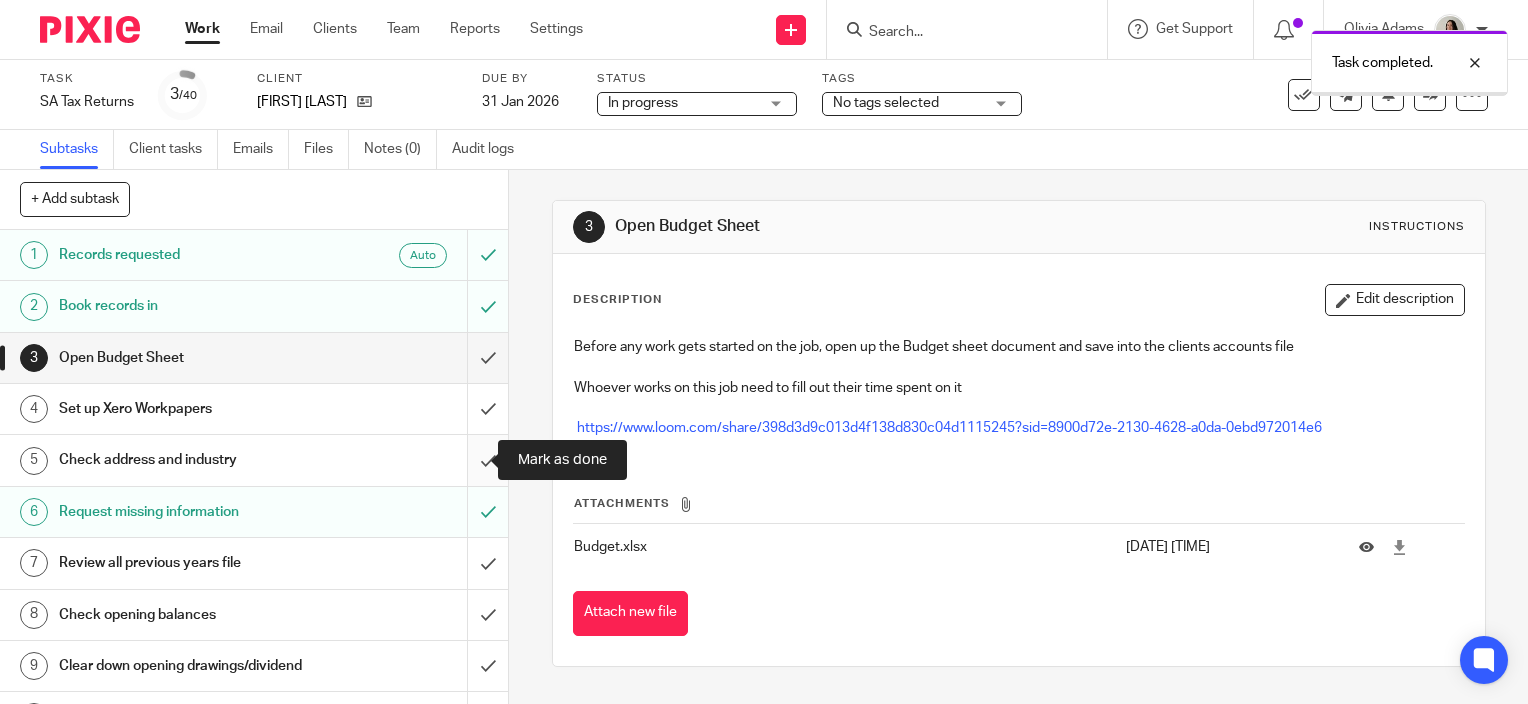 click at bounding box center (254, 460) 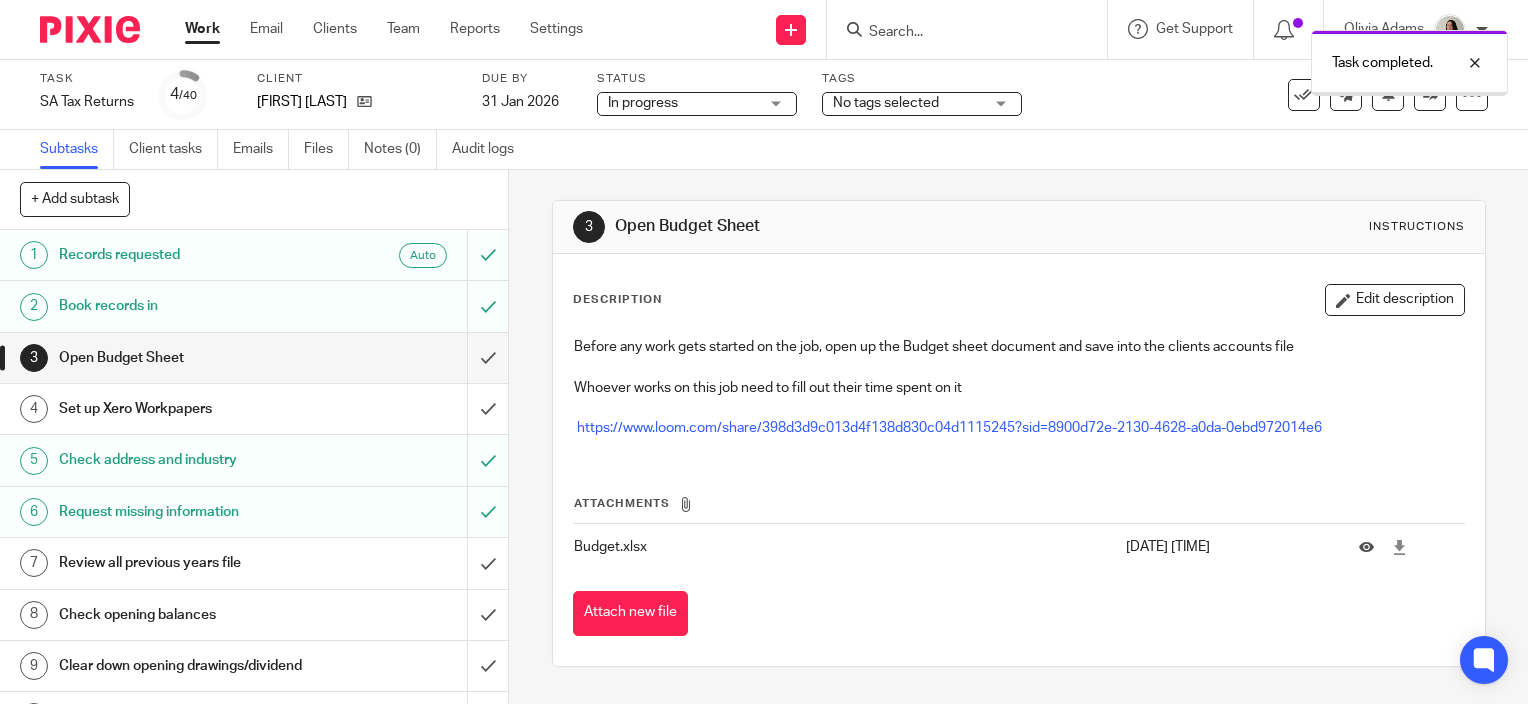 scroll, scrollTop: 0, scrollLeft: 0, axis: both 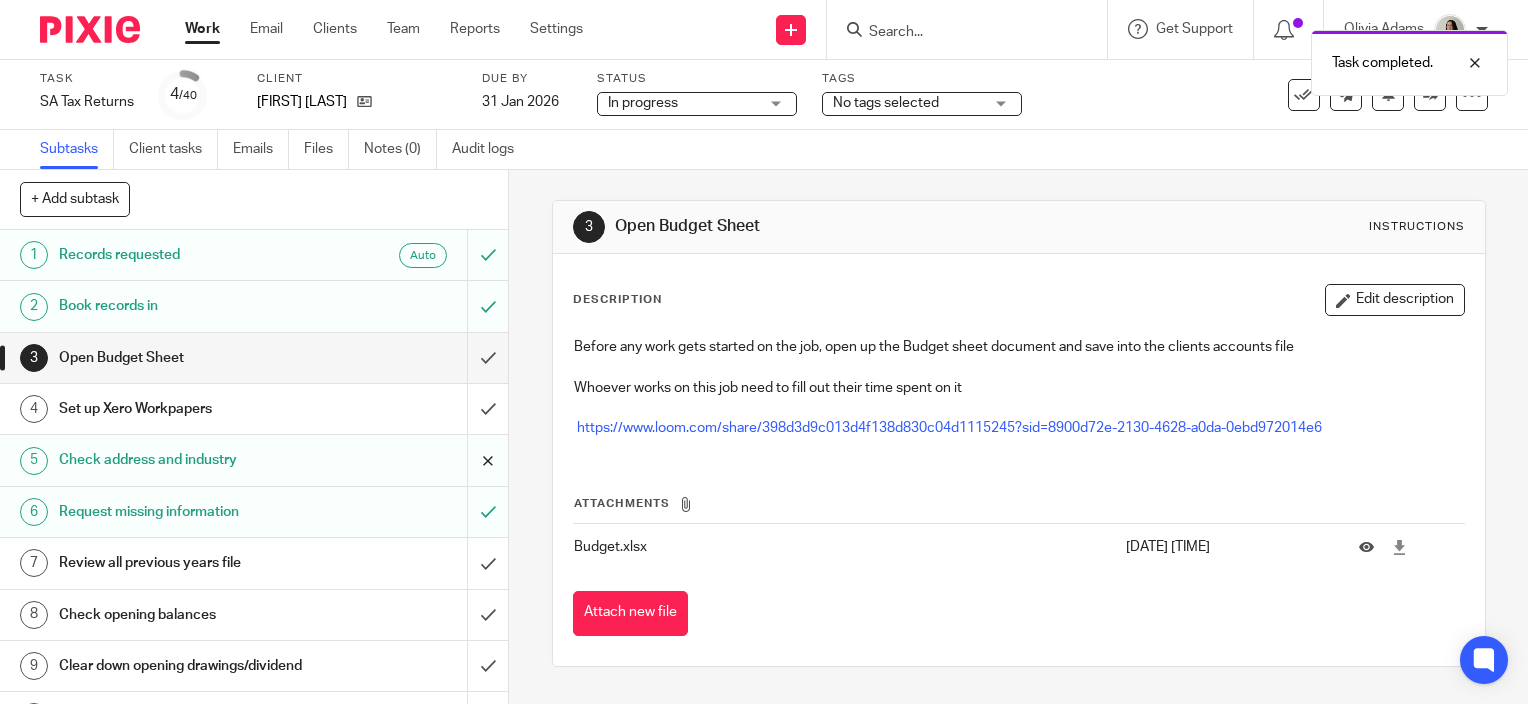 click at bounding box center [254, 460] 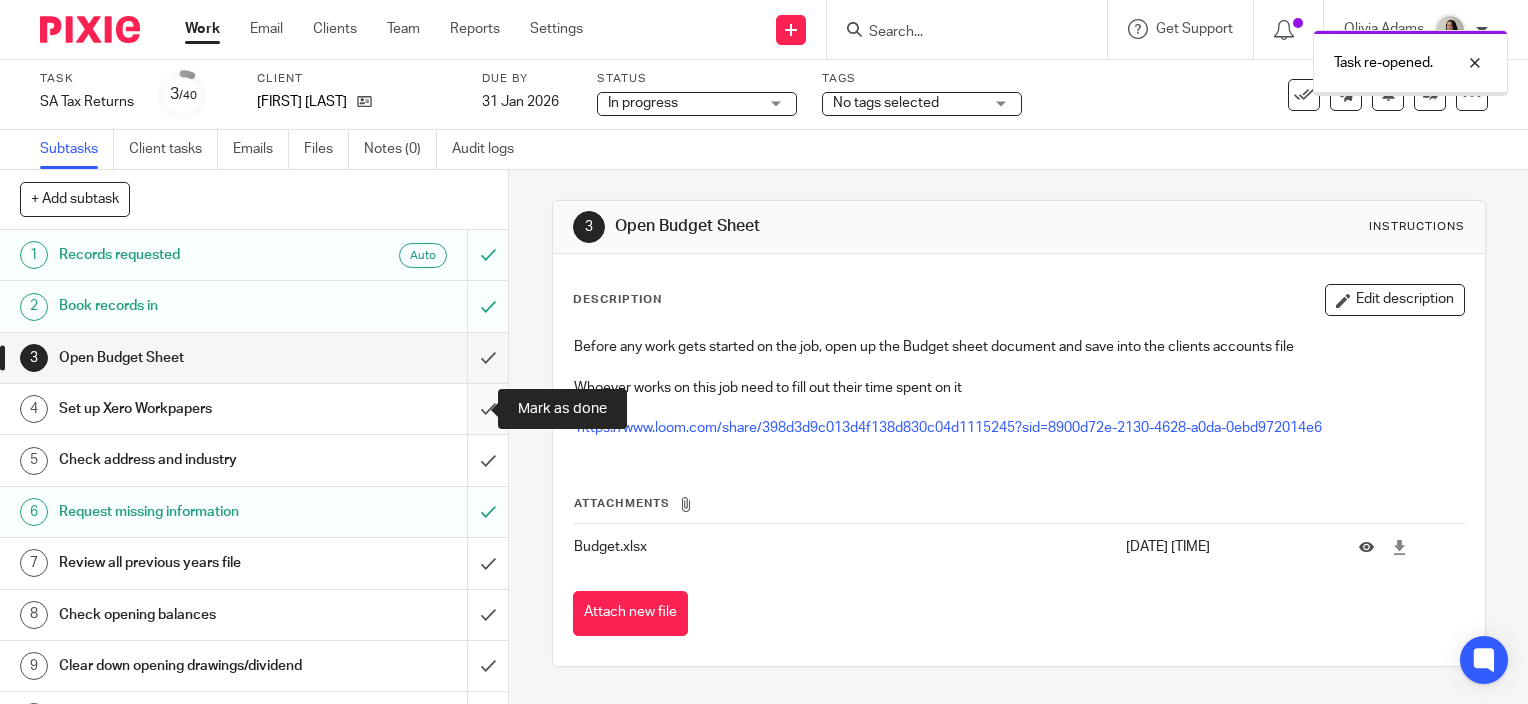 scroll, scrollTop: 0, scrollLeft: 0, axis: both 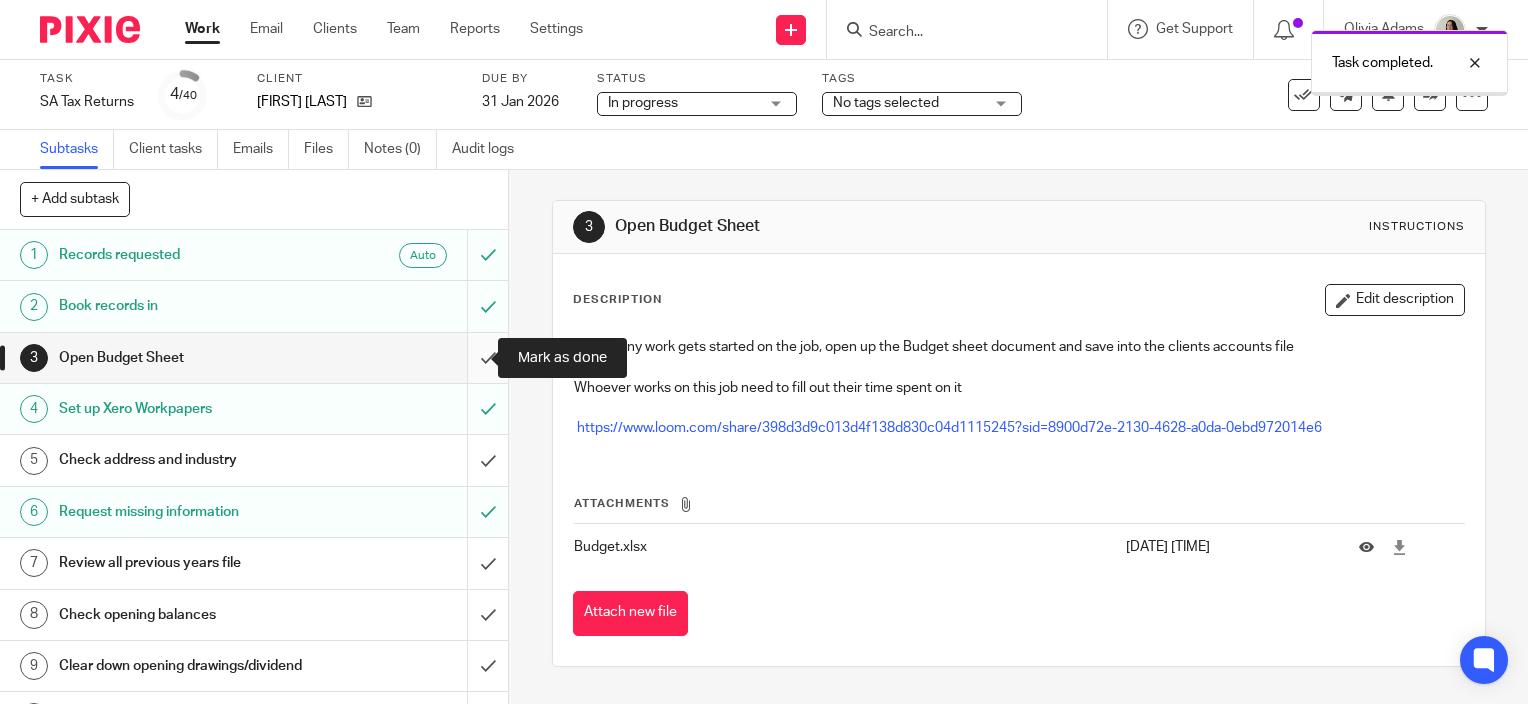 click at bounding box center (254, 358) 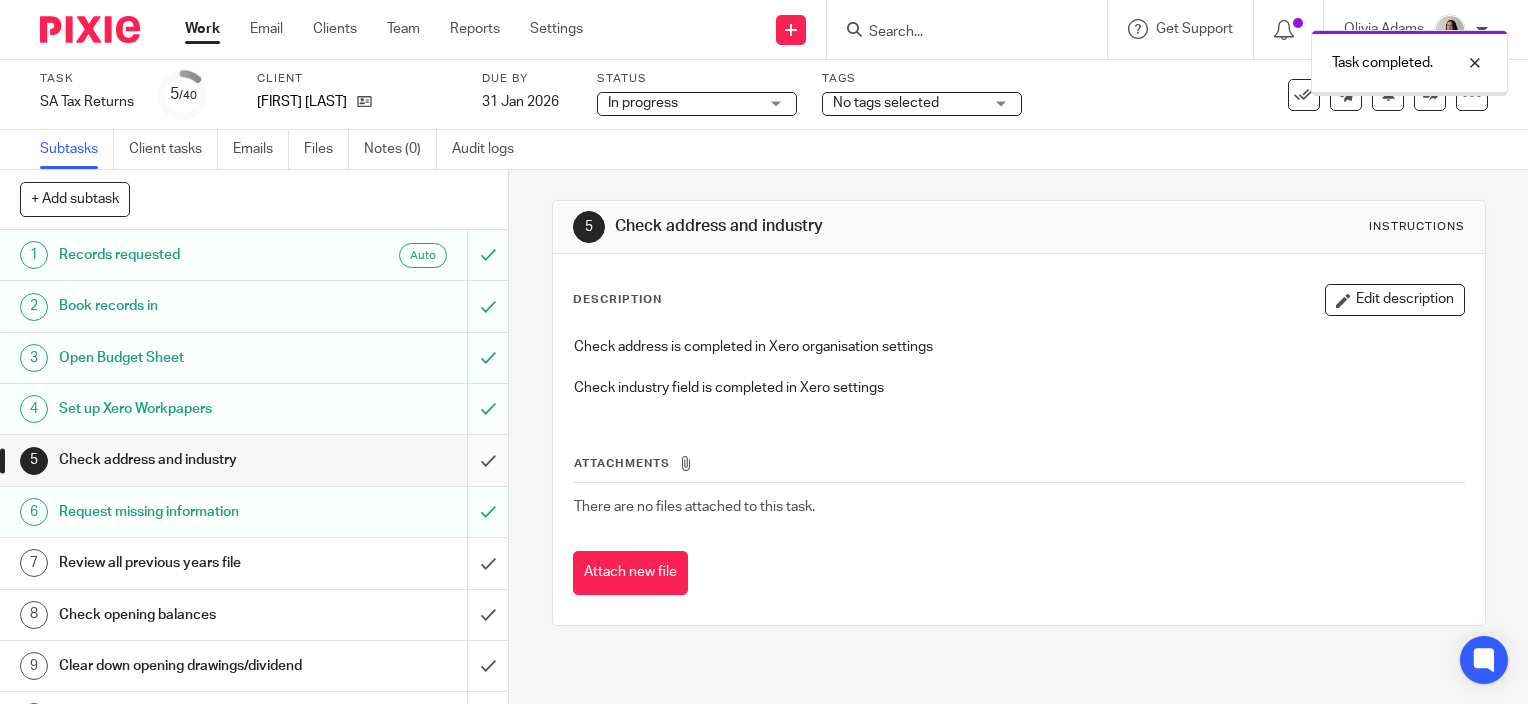 scroll, scrollTop: 0, scrollLeft: 0, axis: both 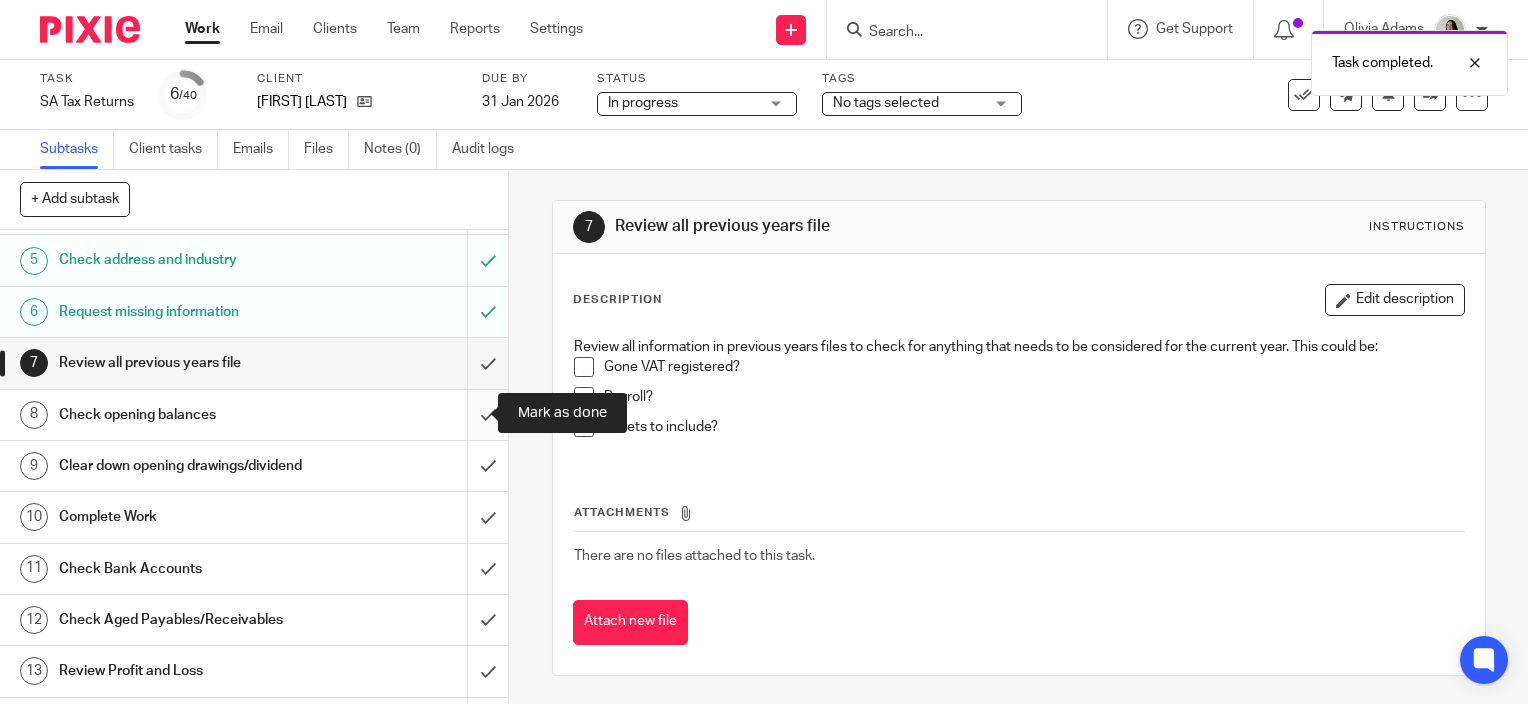 click at bounding box center [254, 415] 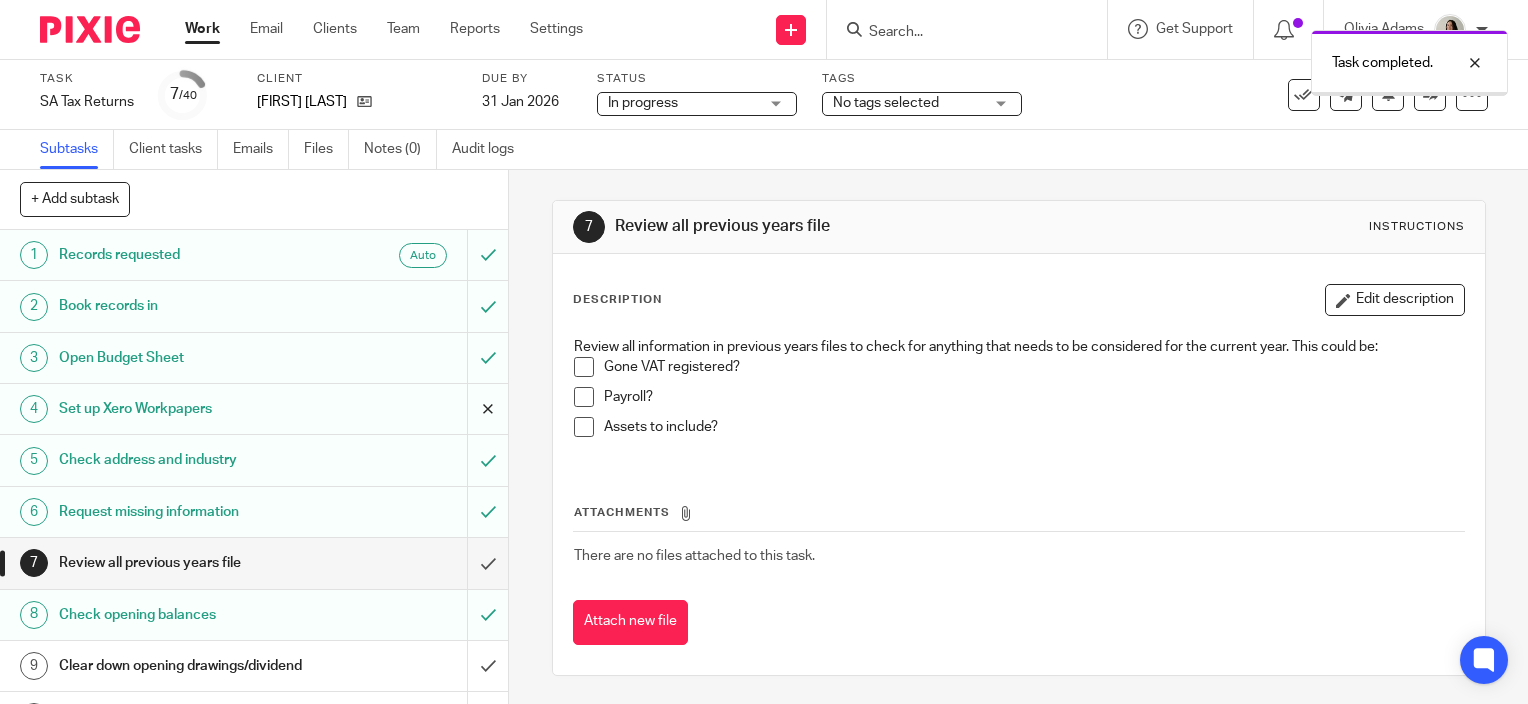 scroll, scrollTop: 0, scrollLeft: 0, axis: both 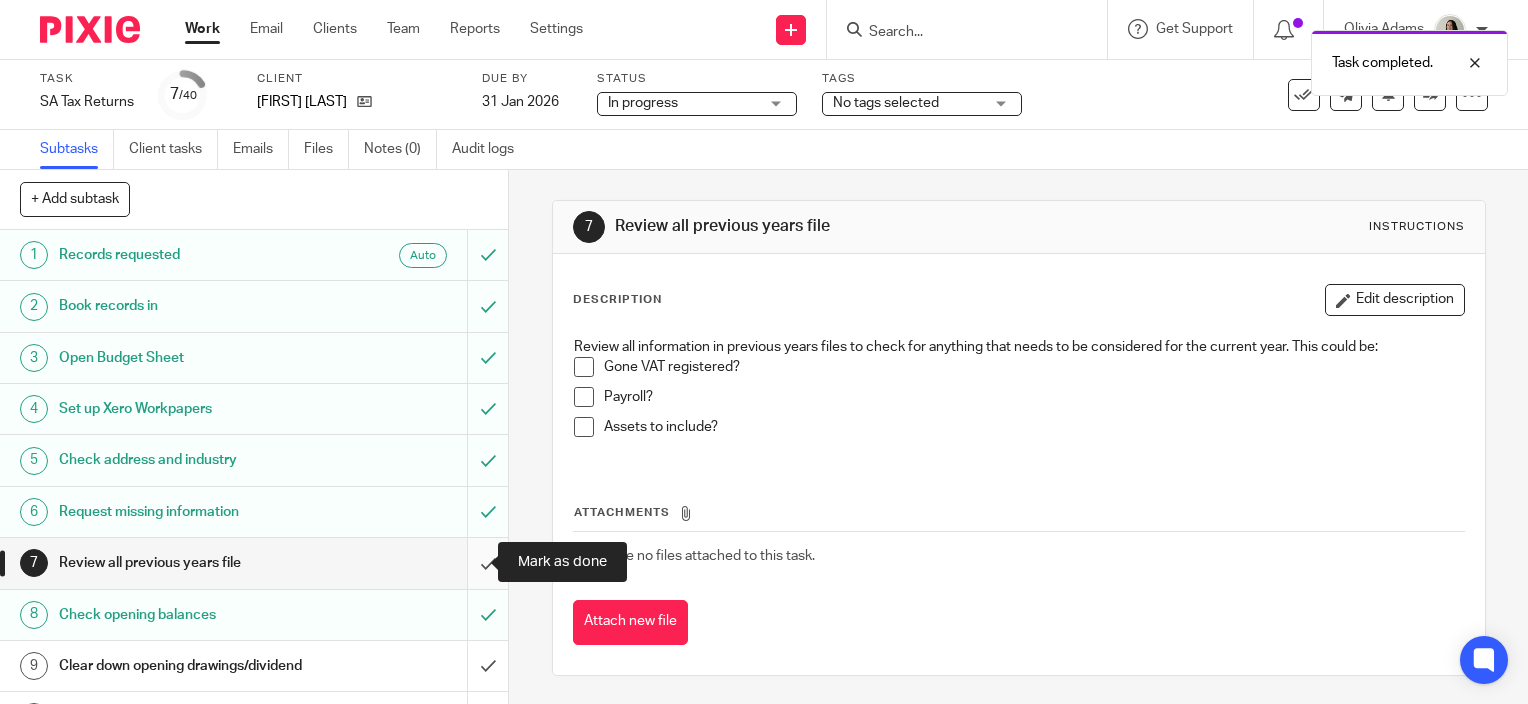 click at bounding box center (254, 563) 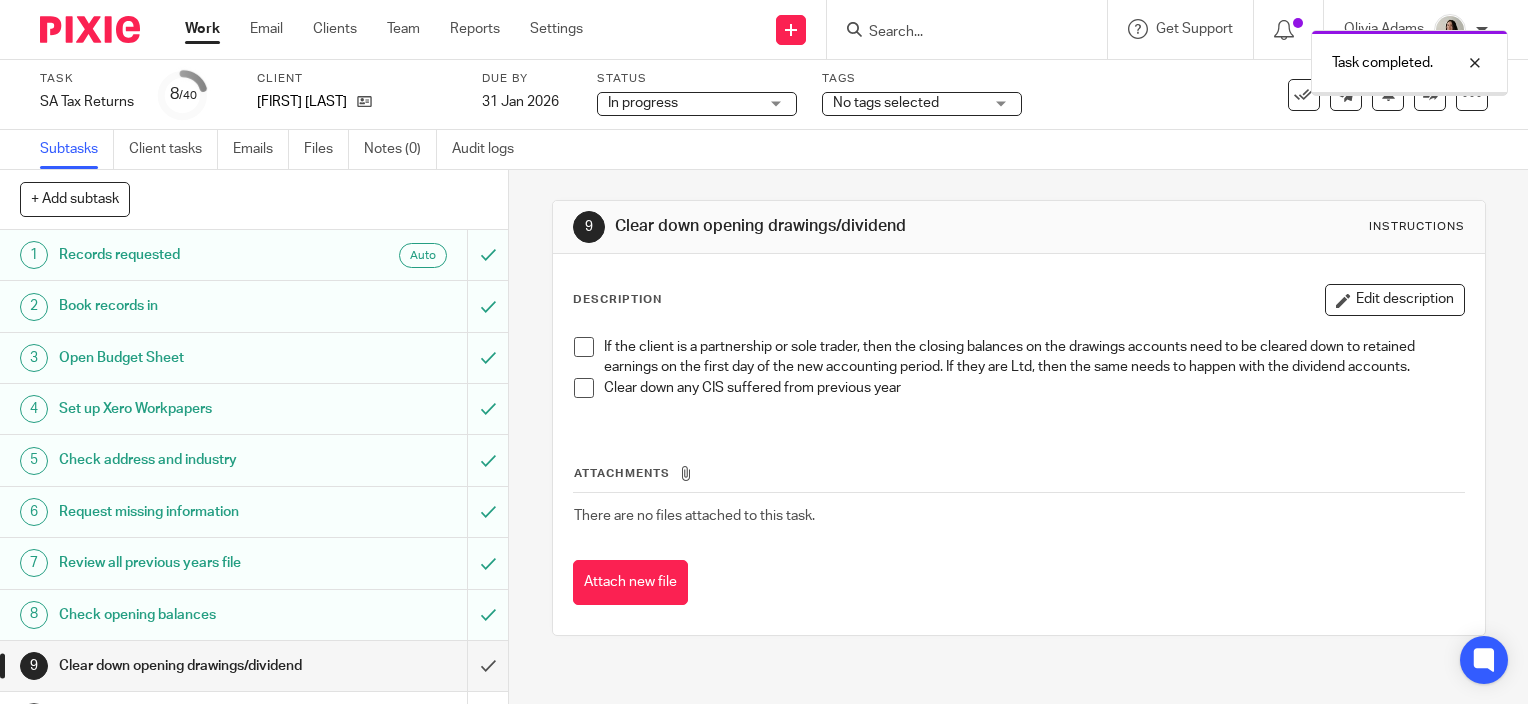 scroll, scrollTop: 0, scrollLeft: 0, axis: both 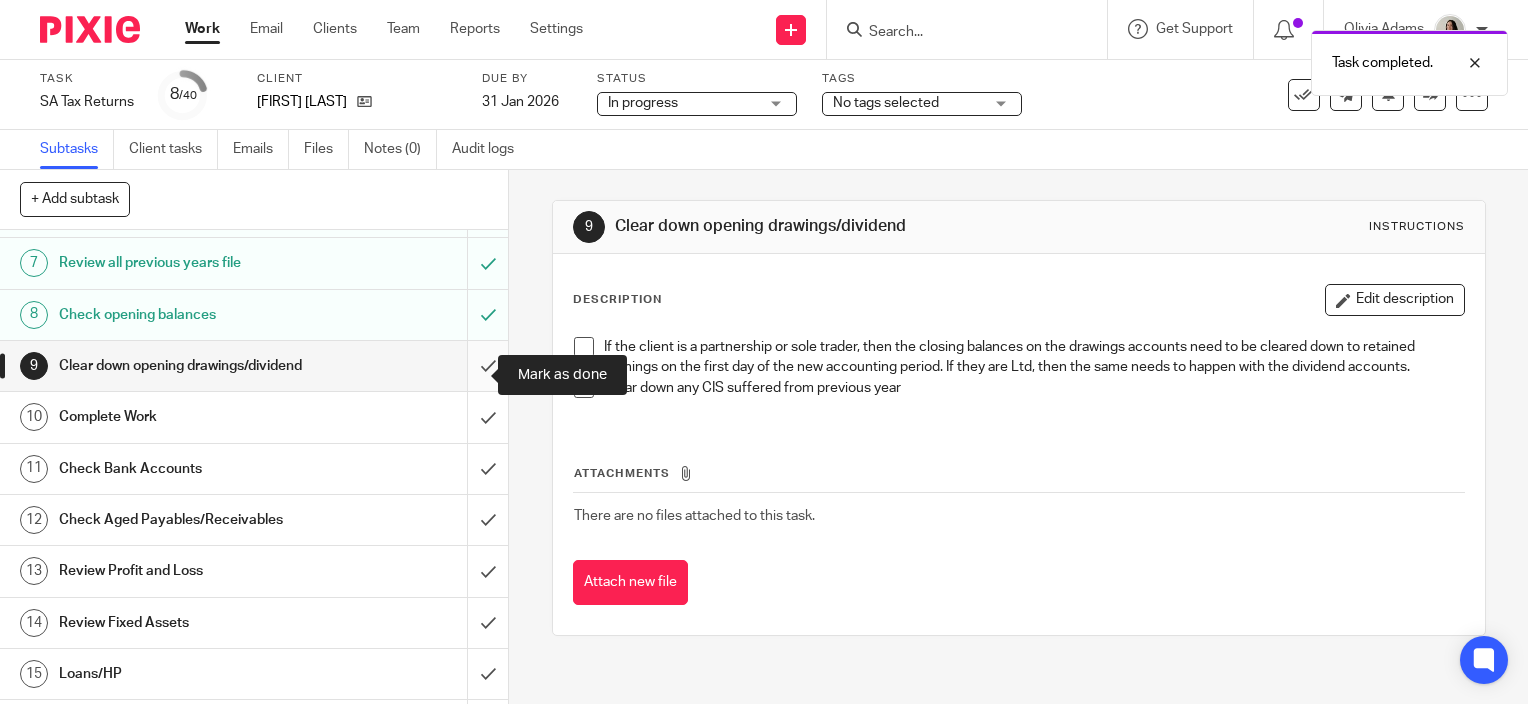 click at bounding box center [254, 366] 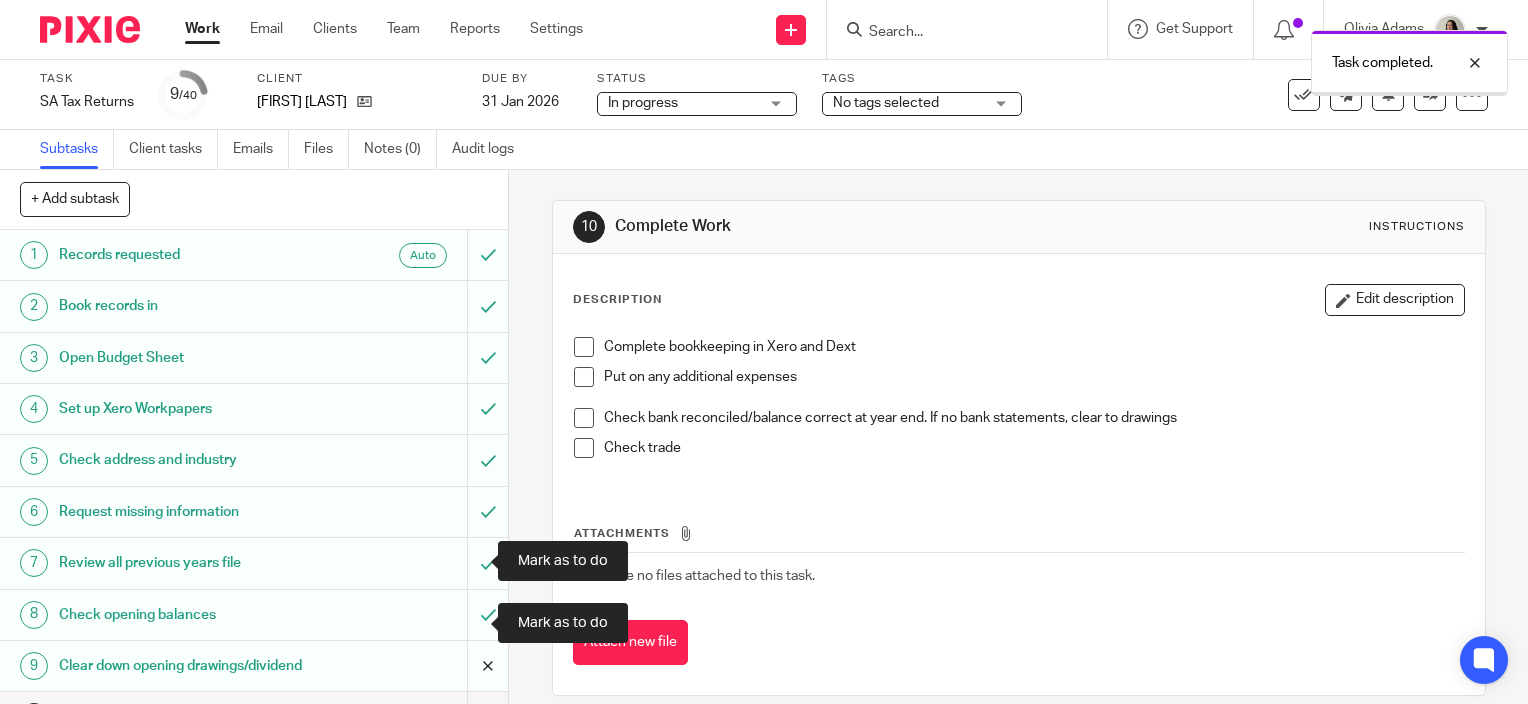 scroll, scrollTop: 0, scrollLeft: 0, axis: both 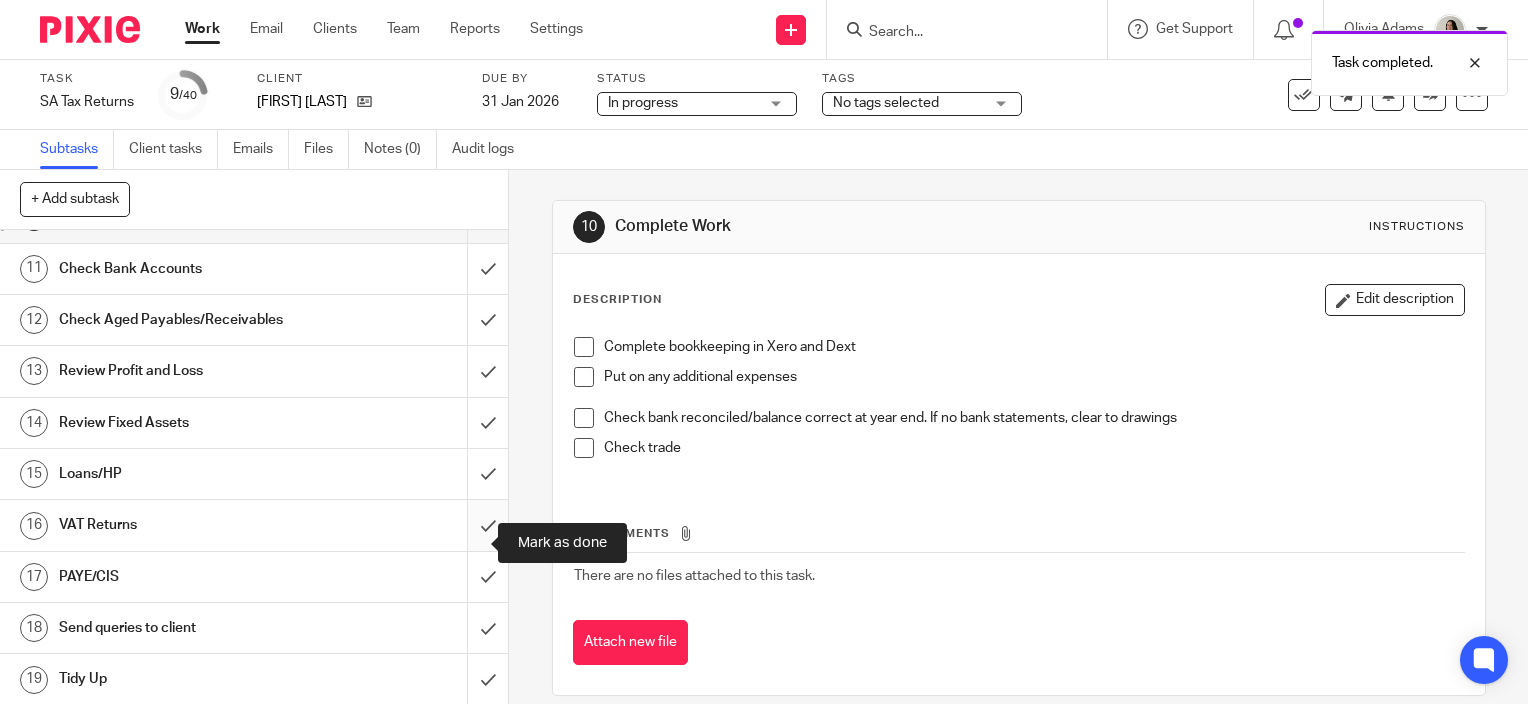 click at bounding box center [254, 525] 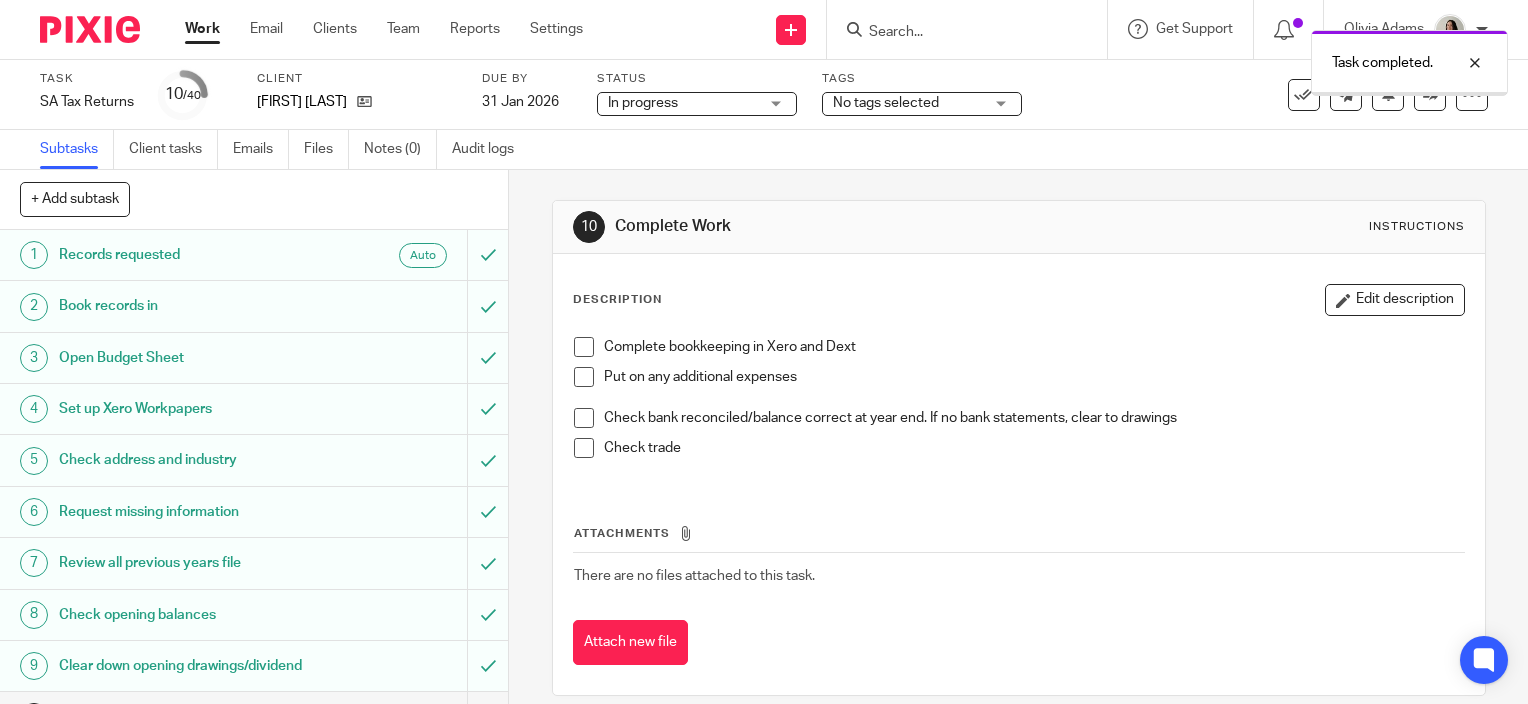 scroll, scrollTop: 0, scrollLeft: 0, axis: both 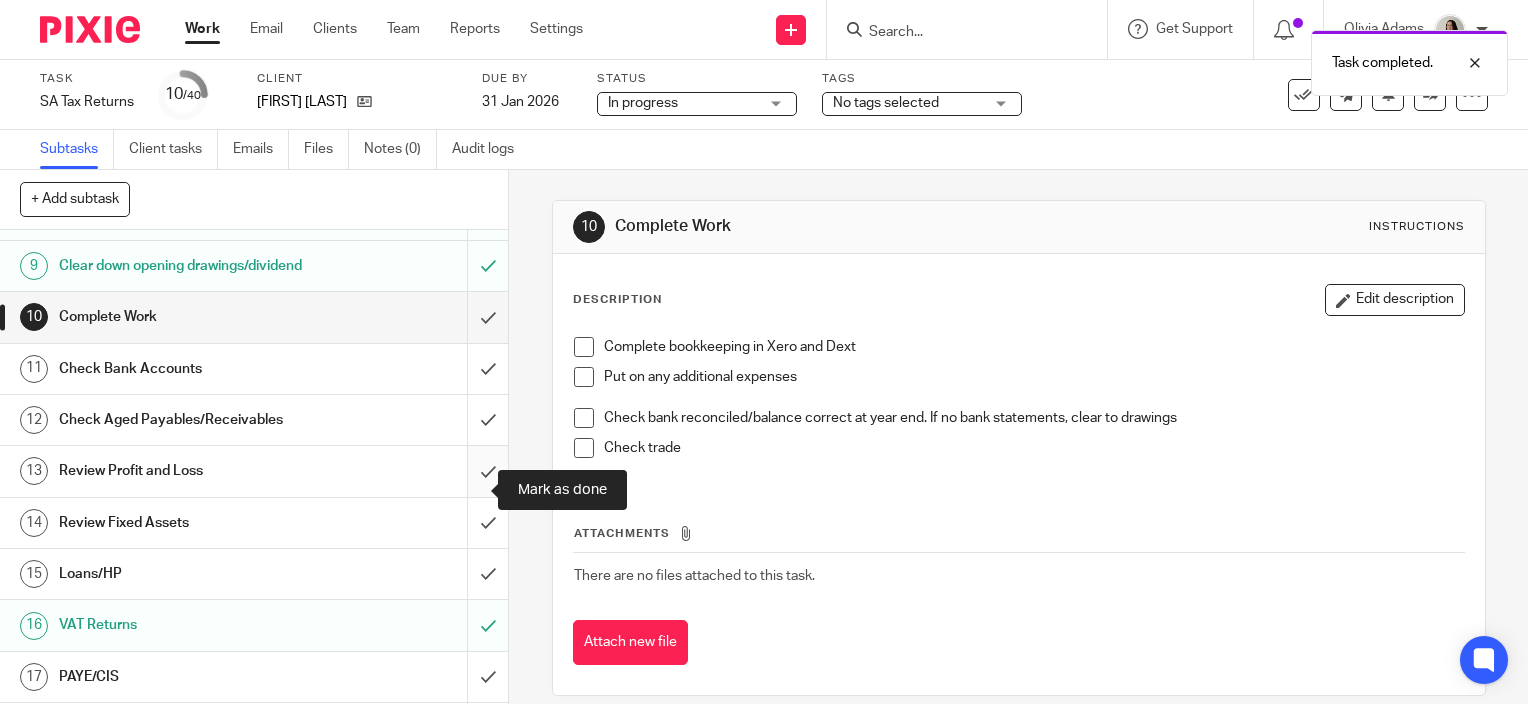 click at bounding box center [254, 471] 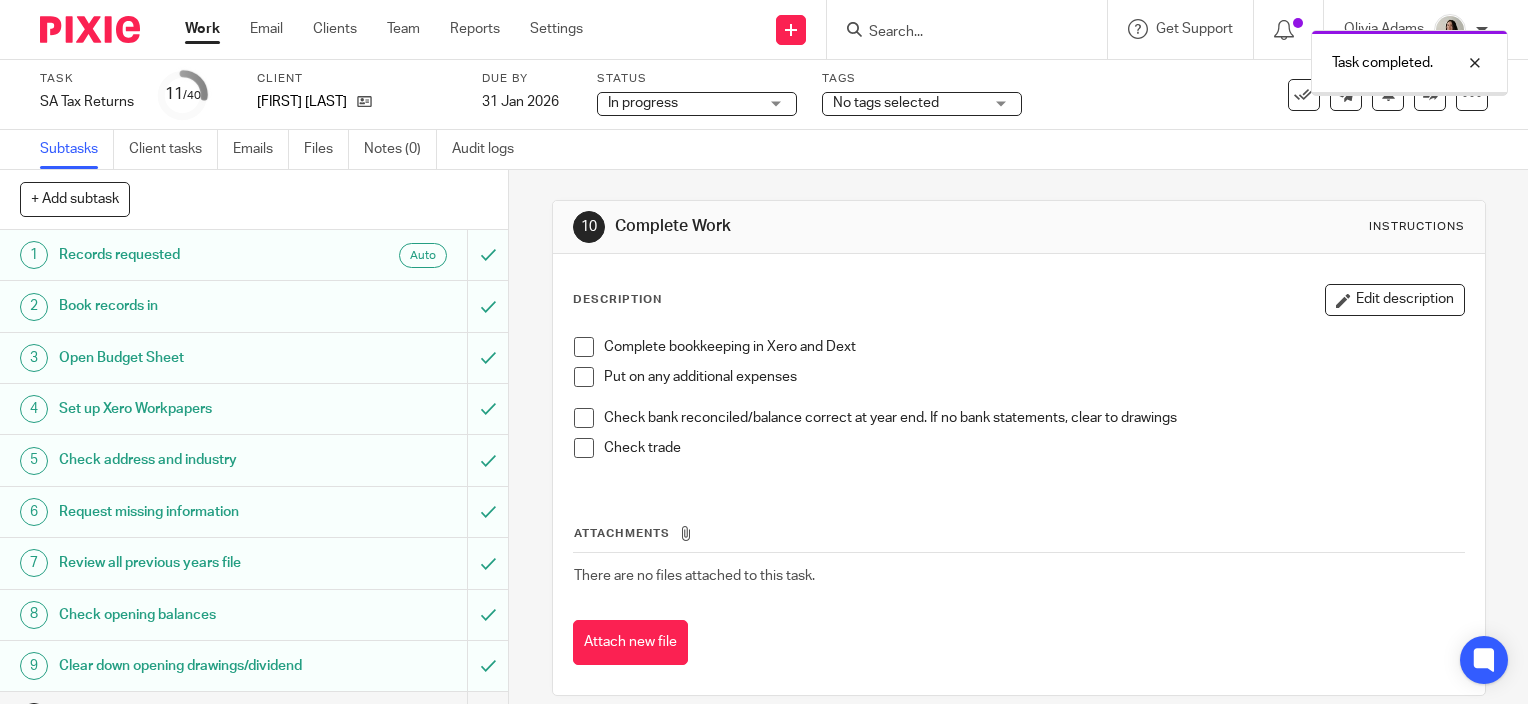 scroll, scrollTop: 0, scrollLeft: 0, axis: both 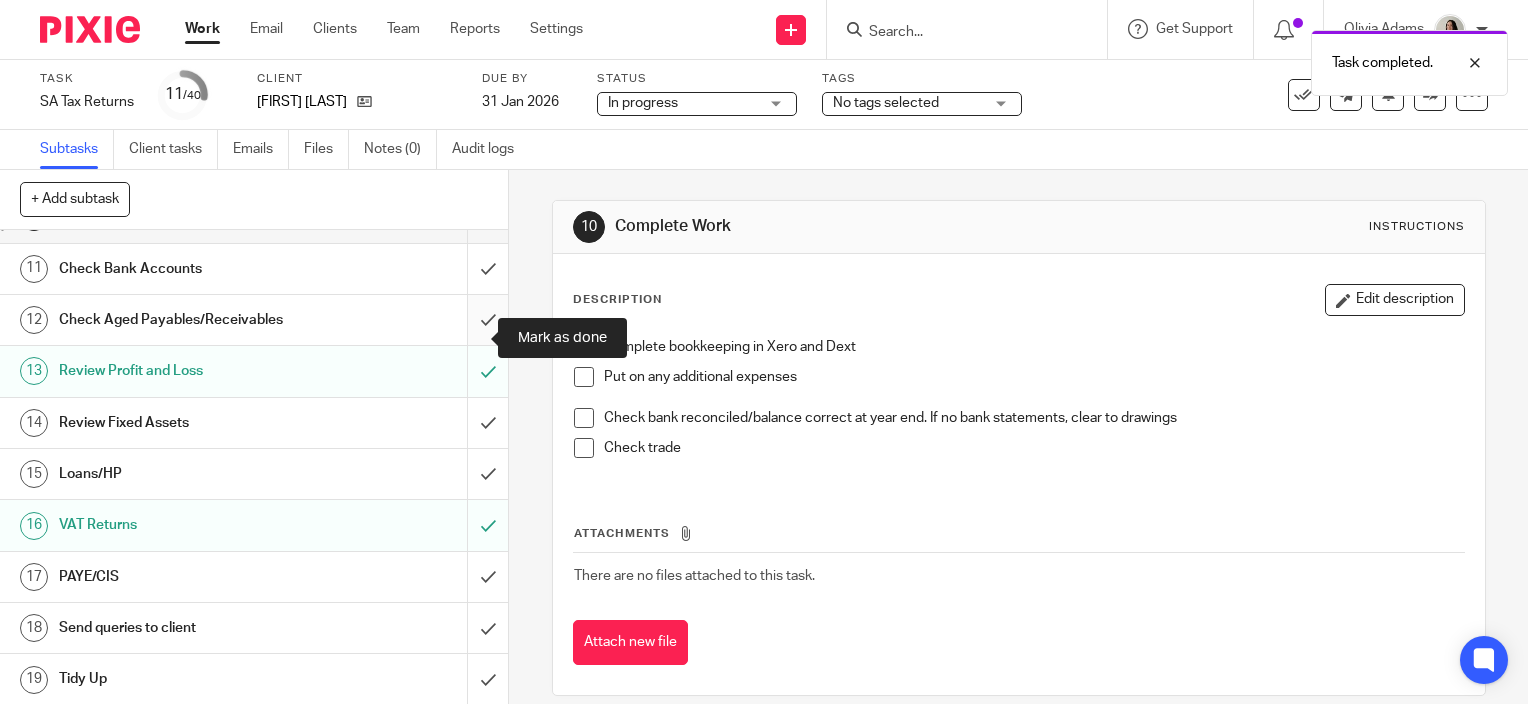 click at bounding box center (254, 320) 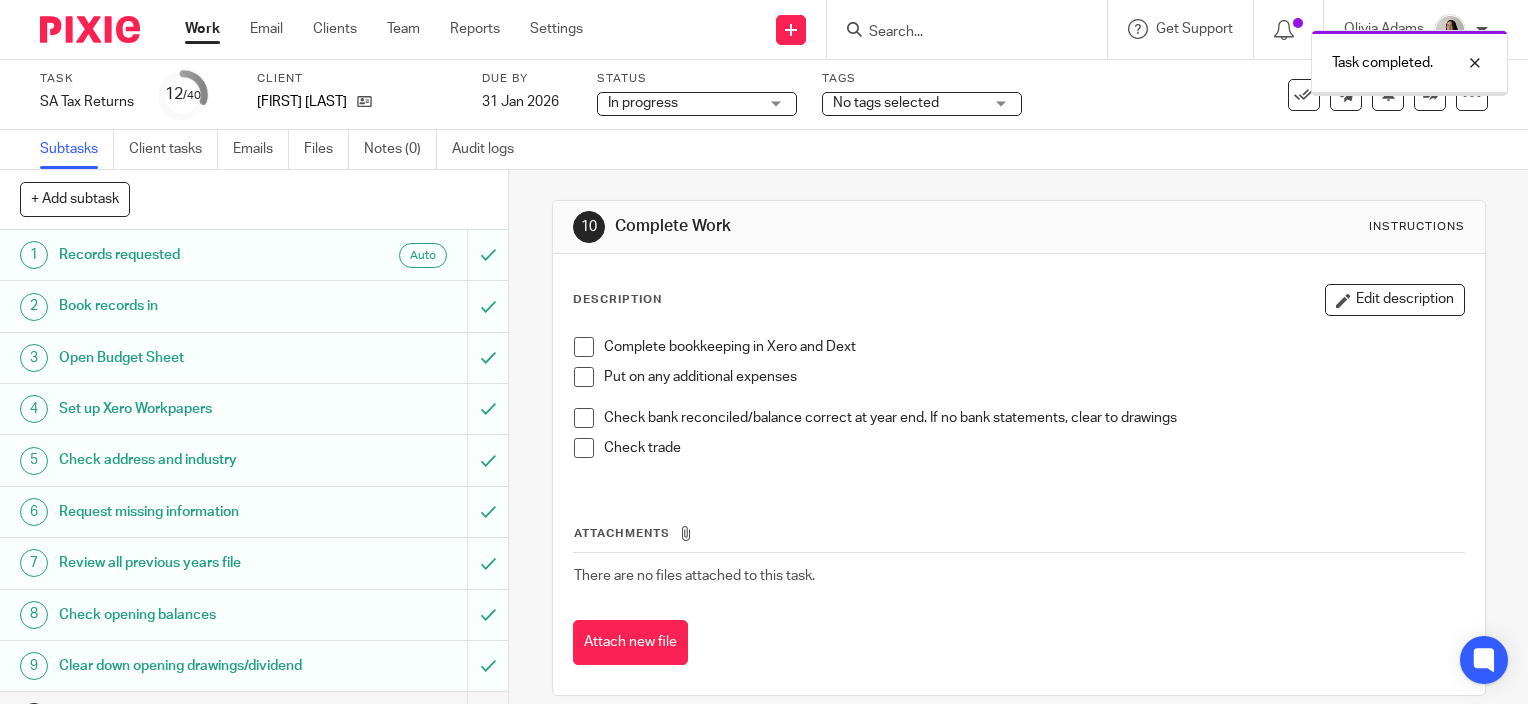 scroll, scrollTop: 0, scrollLeft: 0, axis: both 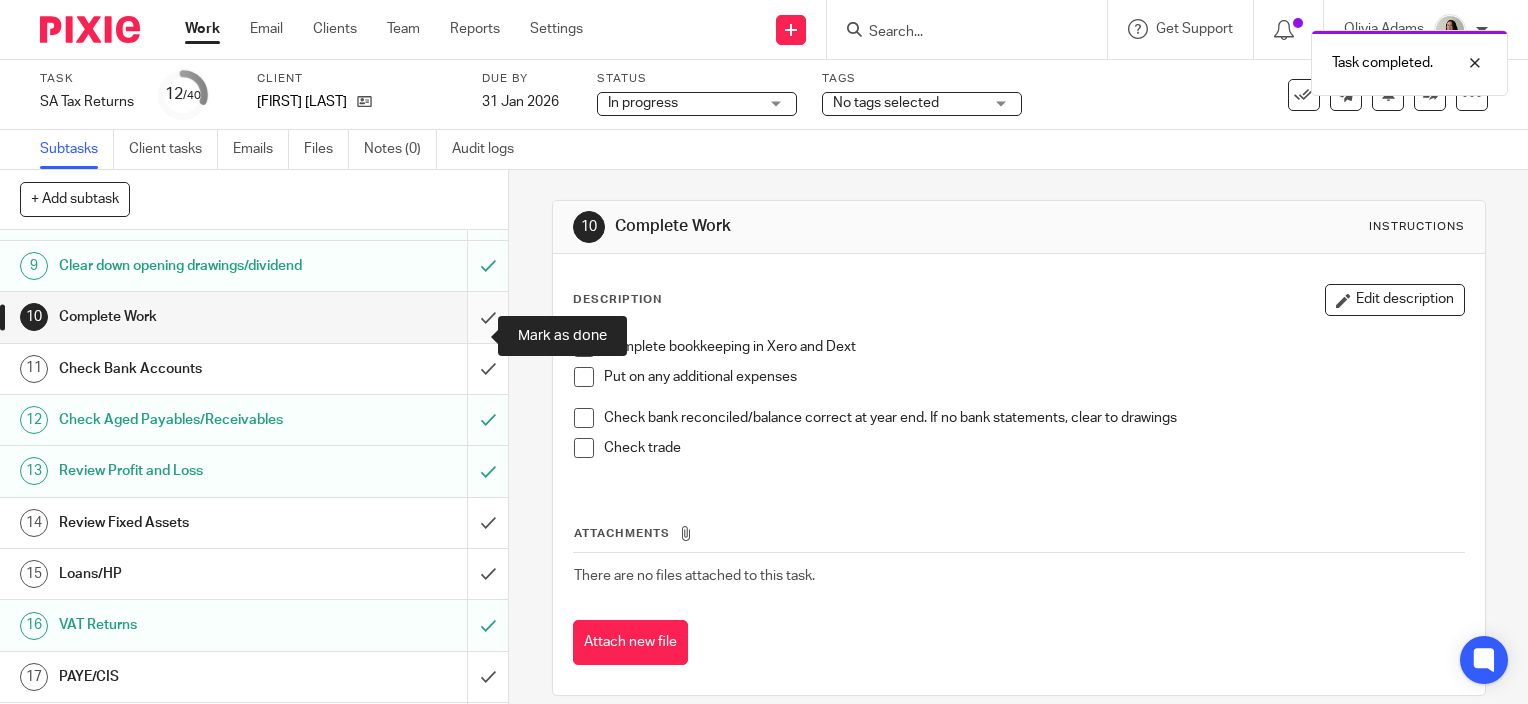 click at bounding box center (254, 317) 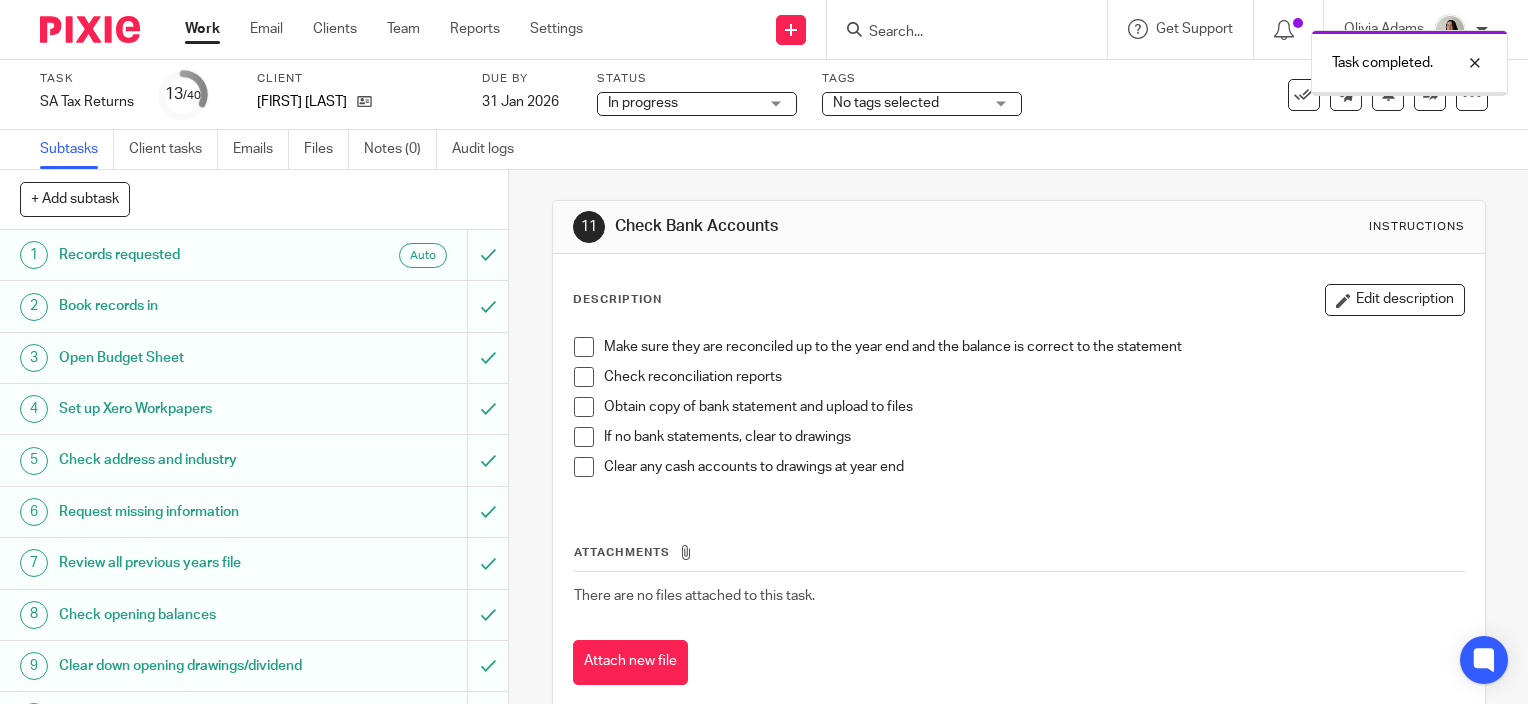 scroll, scrollTop: 0, scrollLeft: 0, axis: both 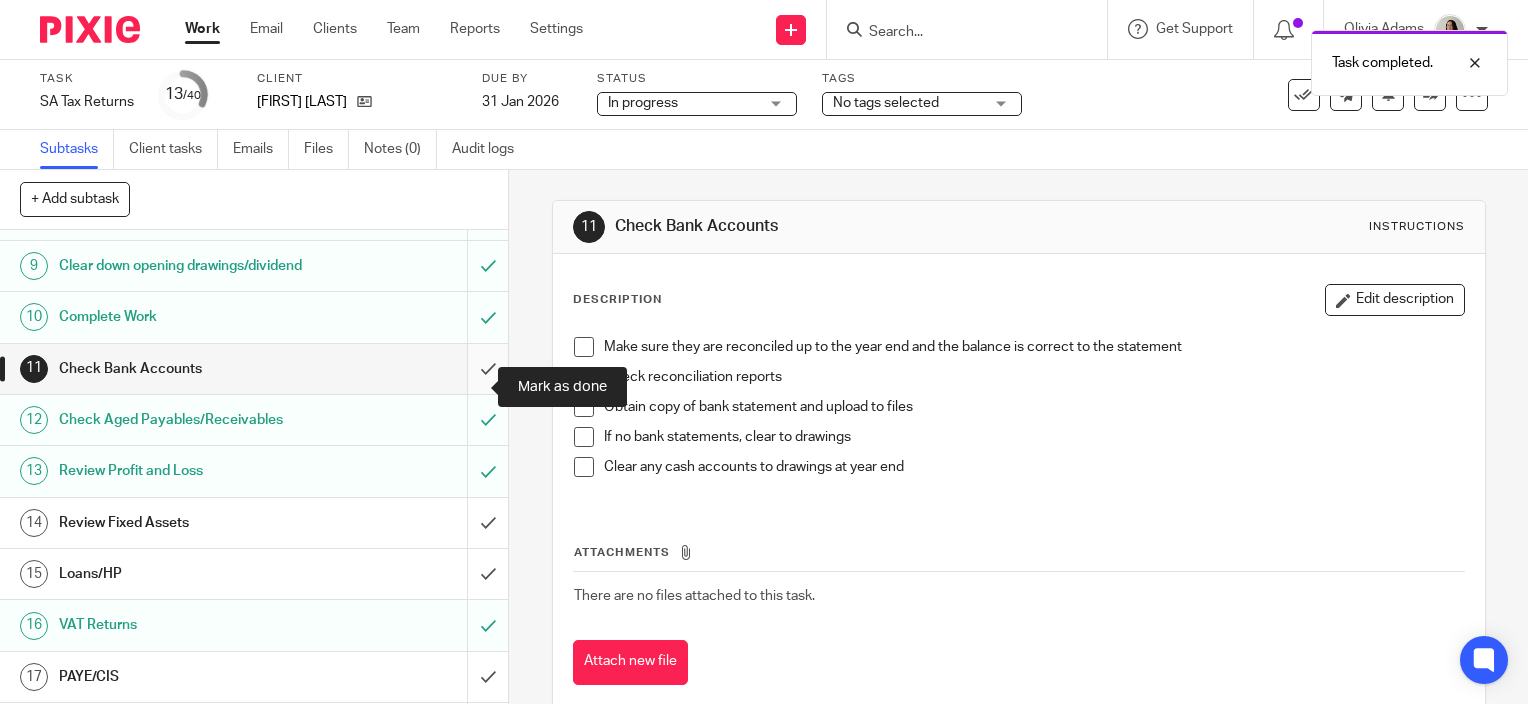 click at bounding box center (254, 369) 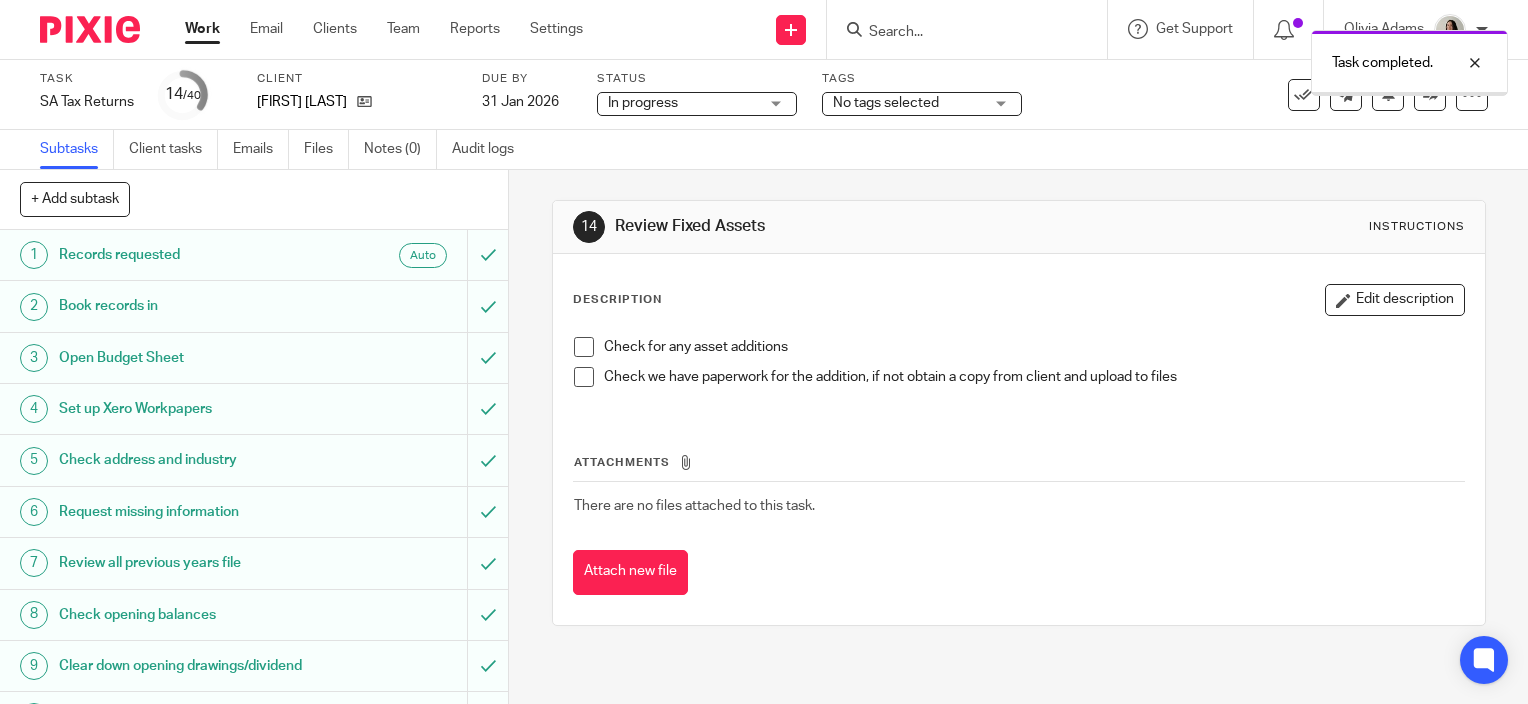 scroll, scrollTop: 0, scrollLeft: 0, axis: both 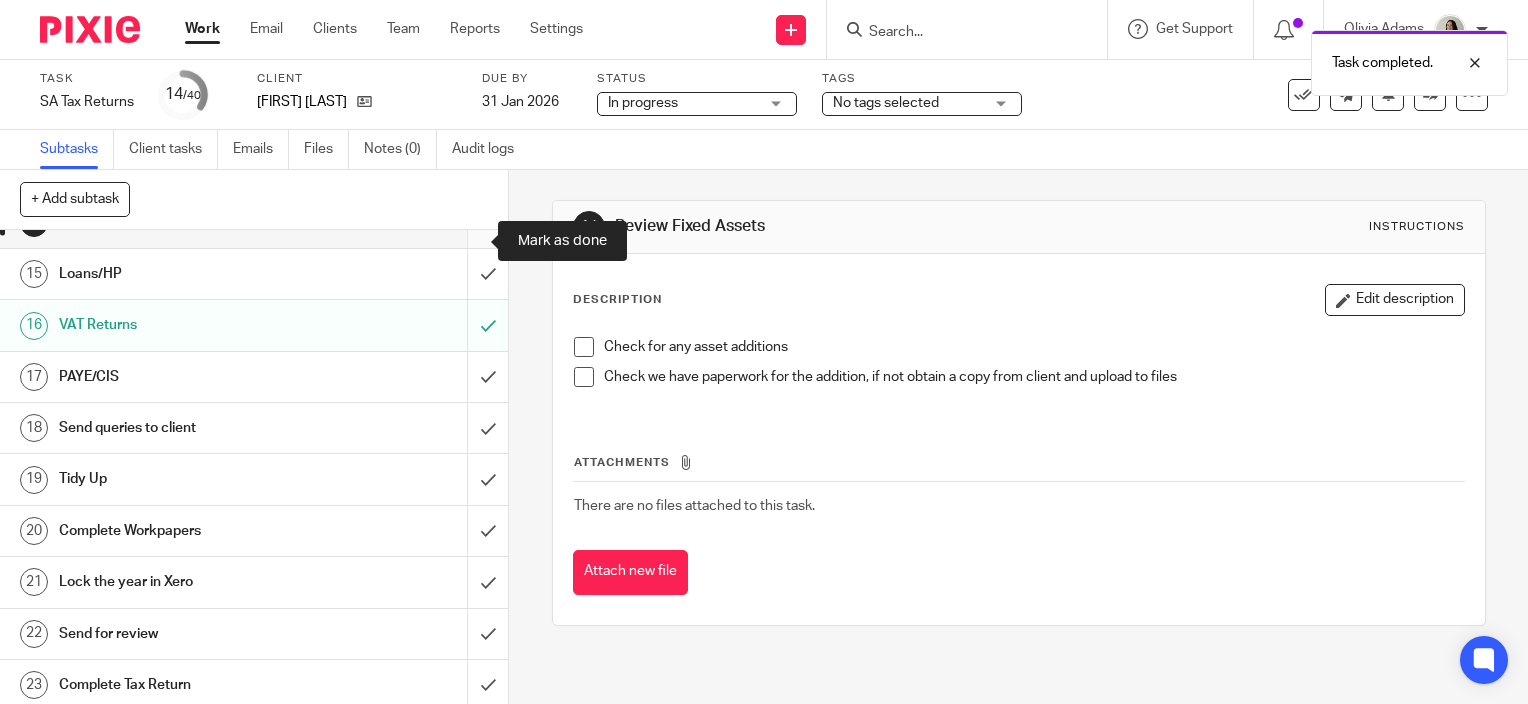 click at bounding box center (254, 223) 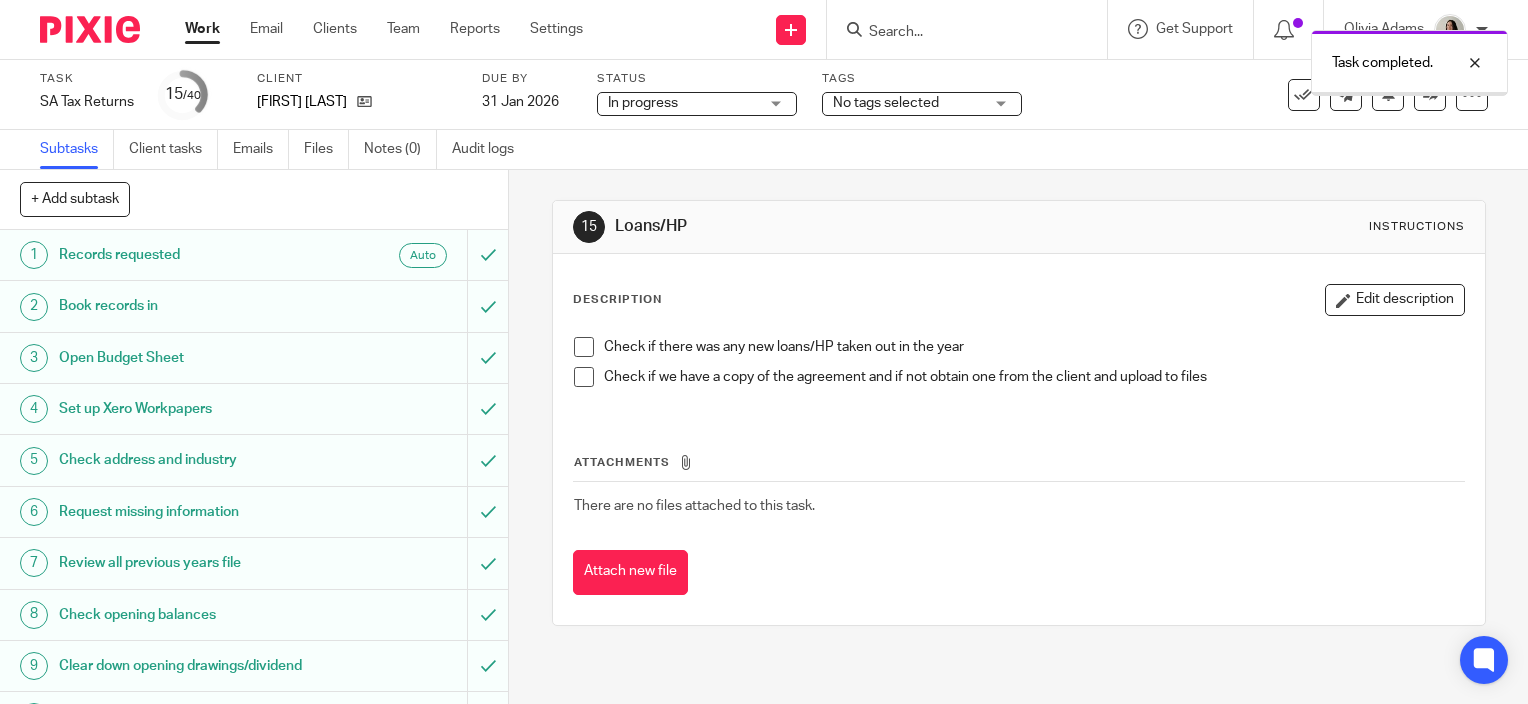 scroll, scrollTop: 0, scrollLeft: 0, axis: both 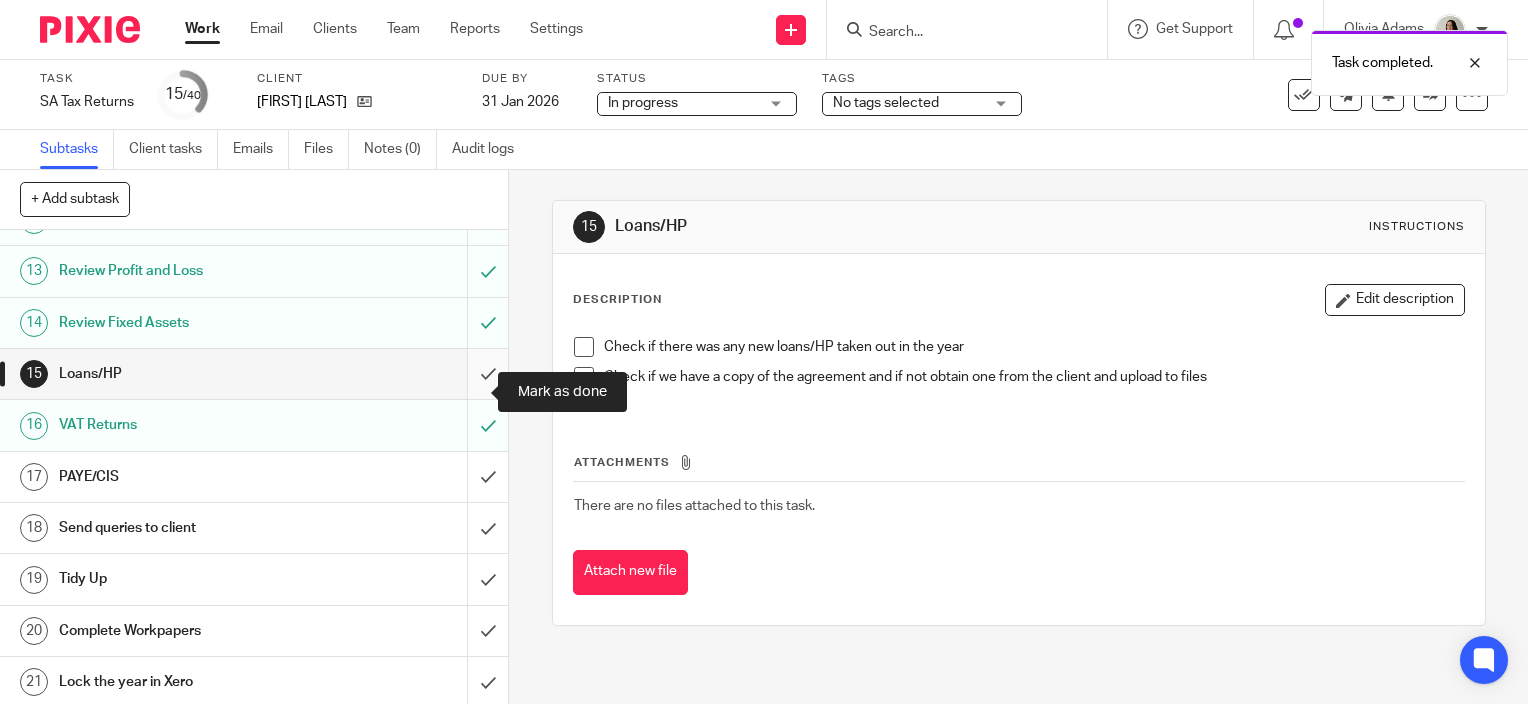 click at bounding box center (254, 374) 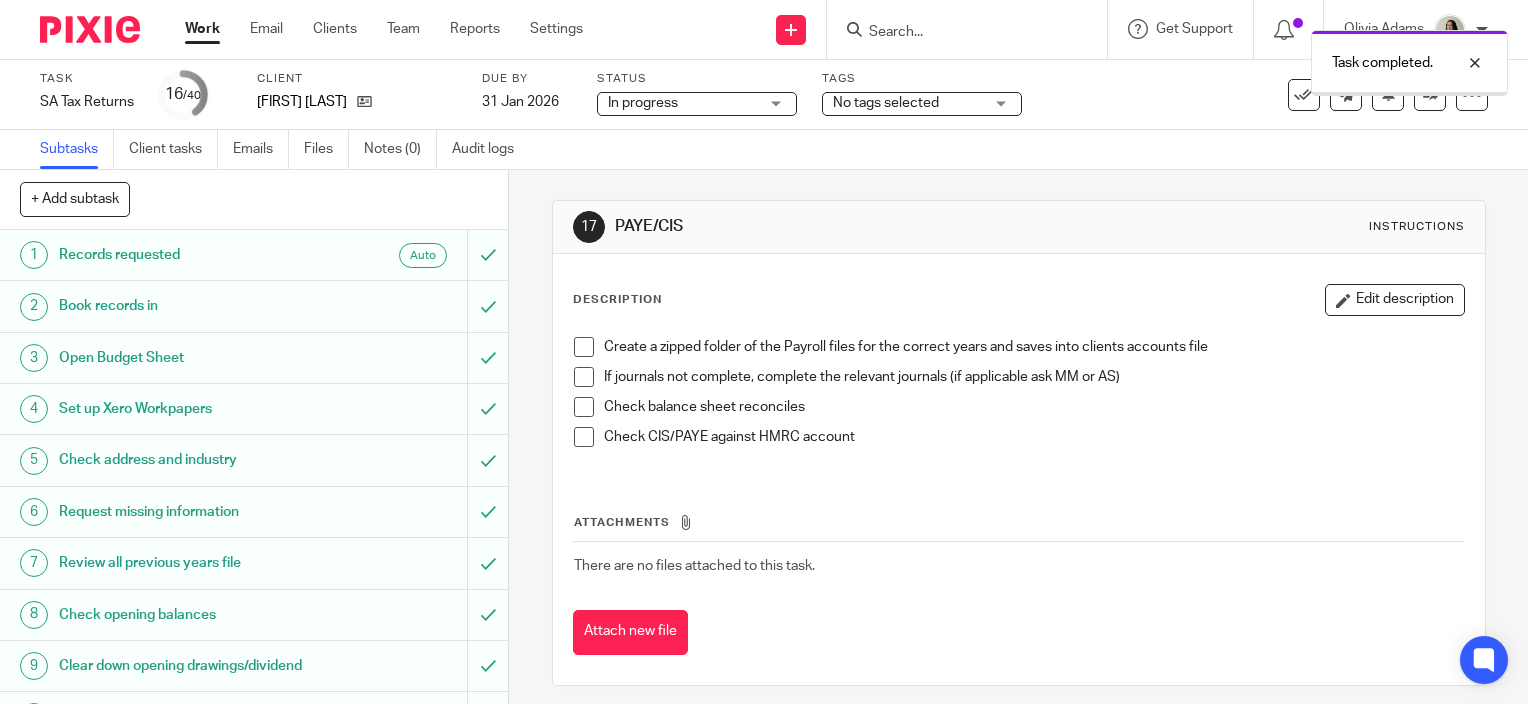 scroll, scrollTop: 0, scrollLeft: 0, axis: both 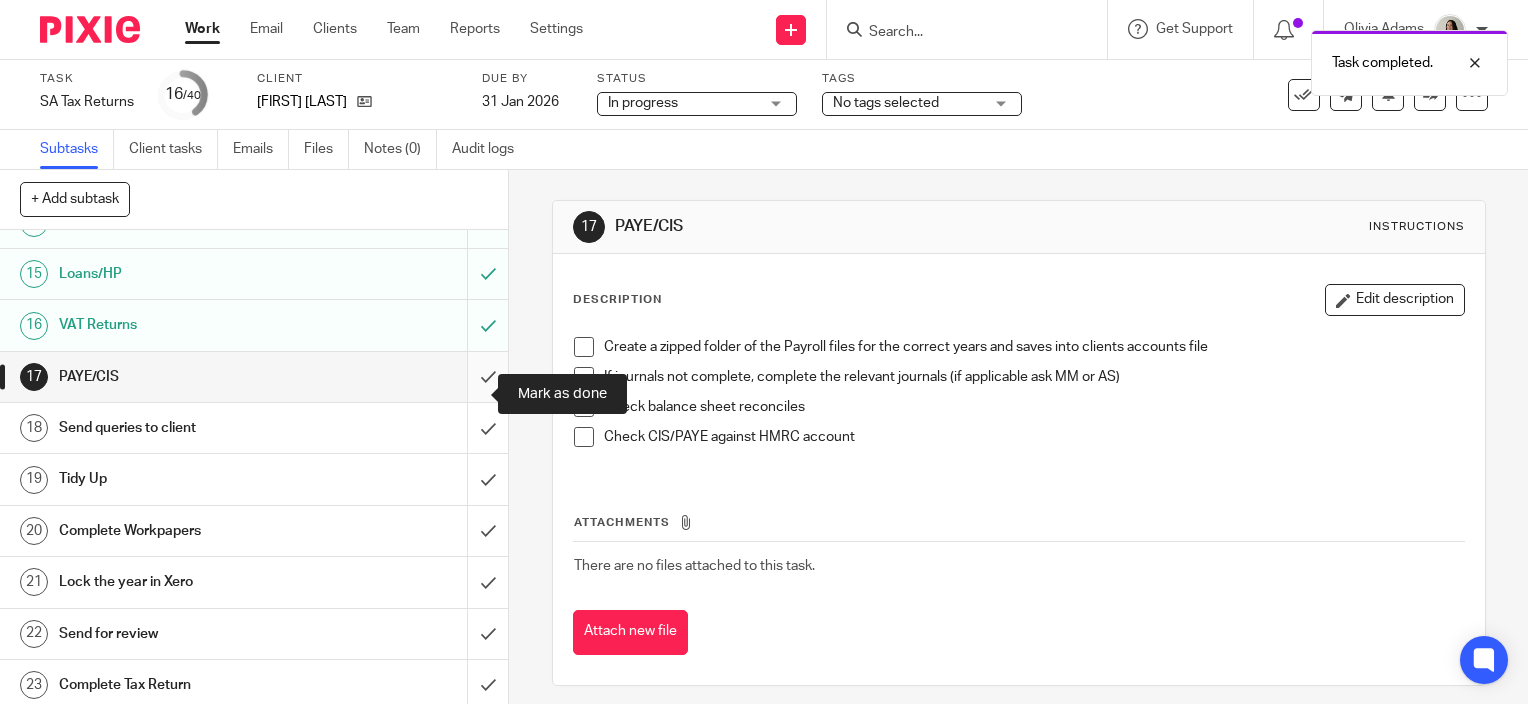 click at bounding box center (254, 377) 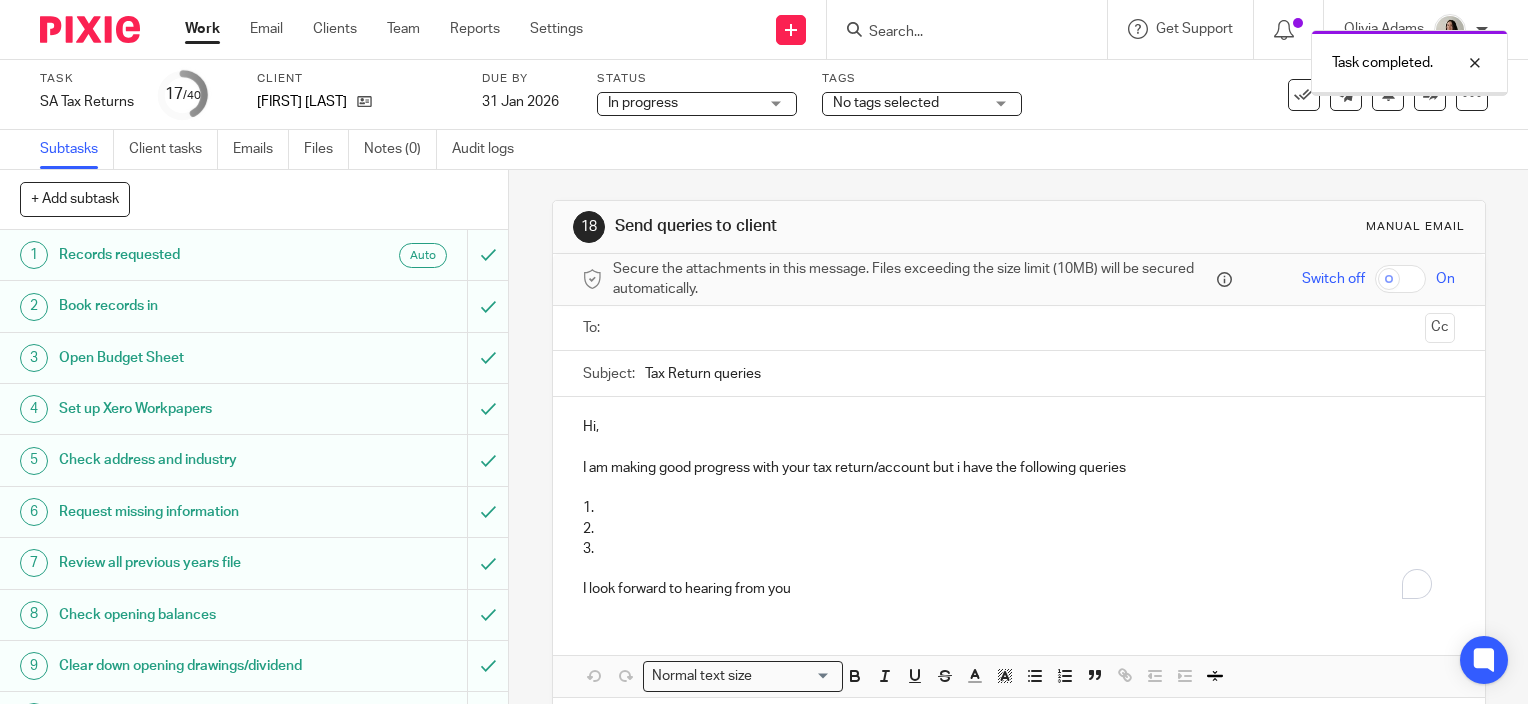 scroll, scrollTop: 0, scrollLeft: 0, axis: both 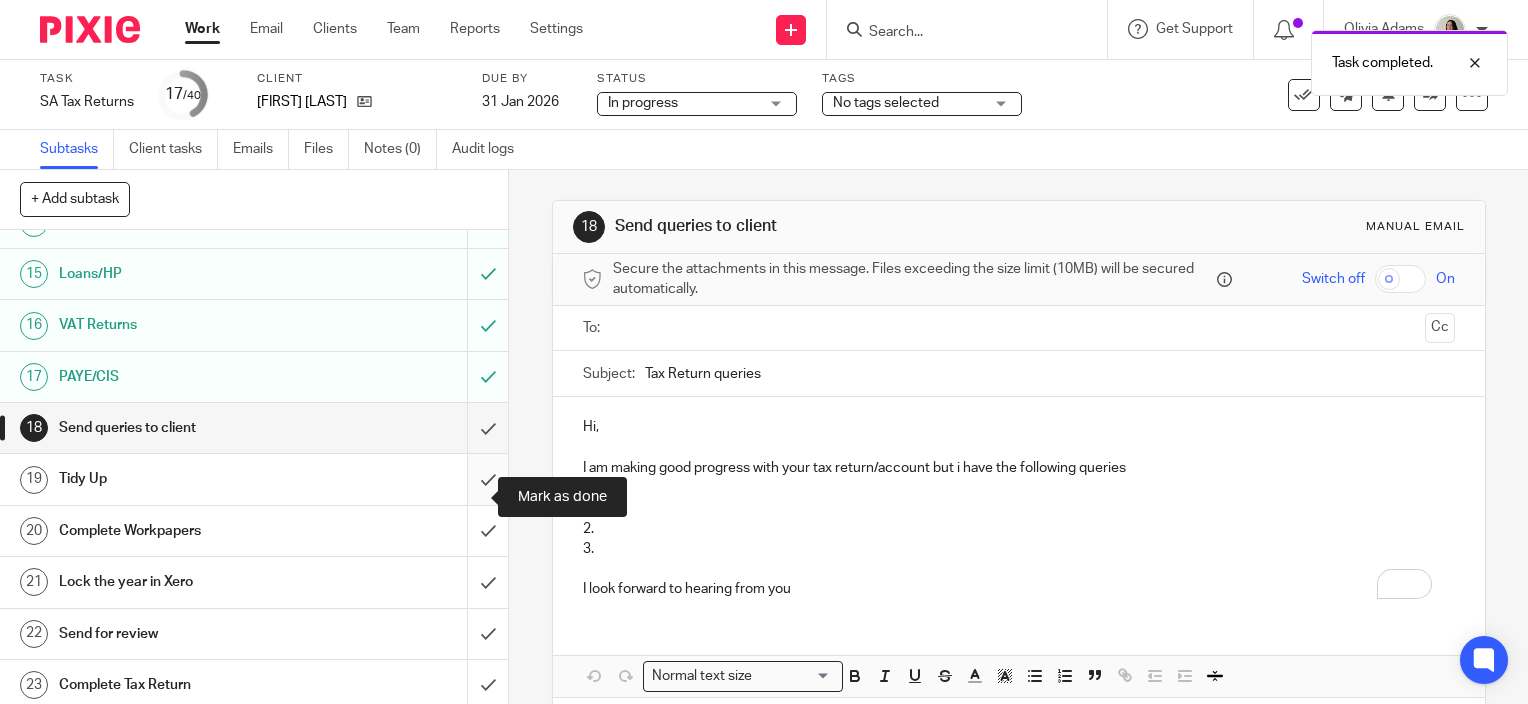 click at bounding box center (254, 479) 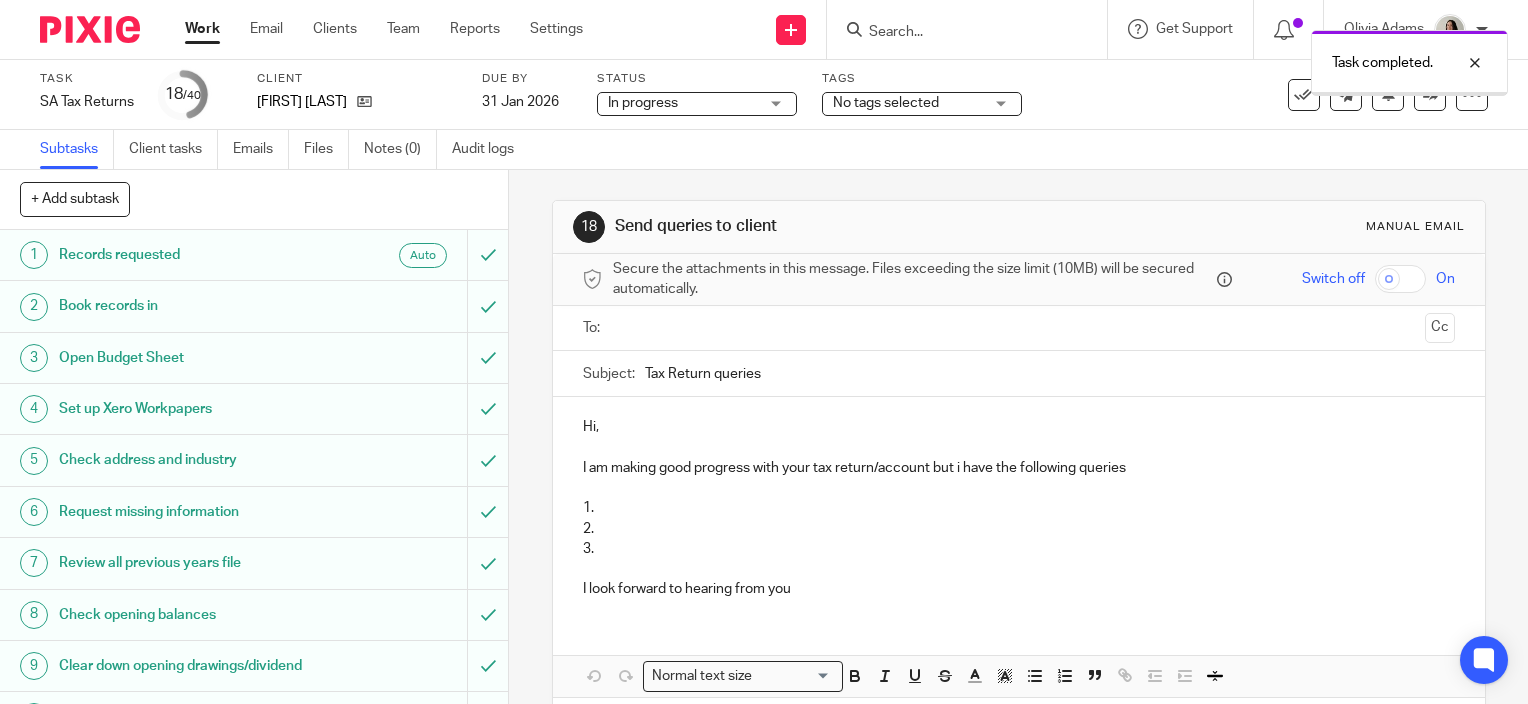 scroll, scrollTop: 0, scrollLeft: 0, axis: both 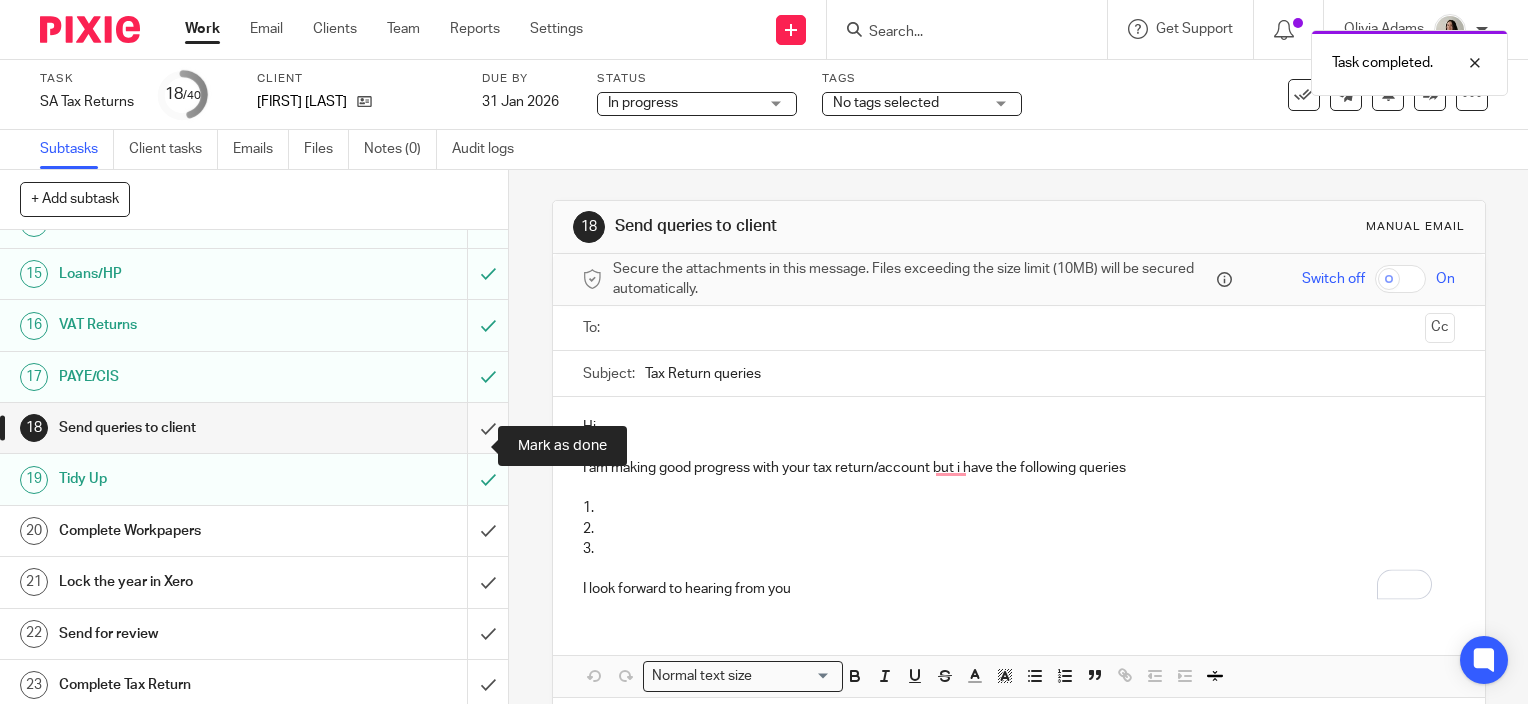 click at bounding box center (254, 428) 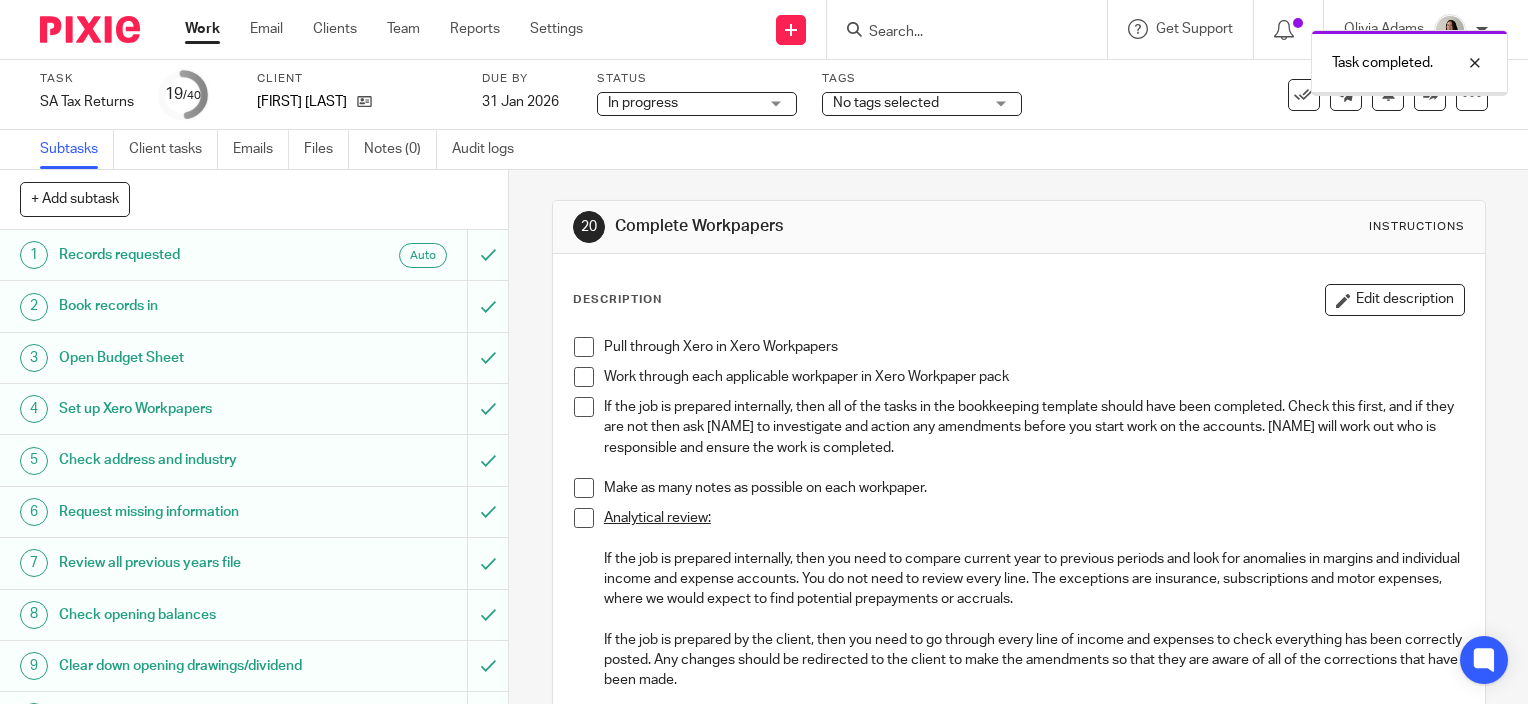 scroll, scrollTop: 0, scrollLeft: 0, axis: both 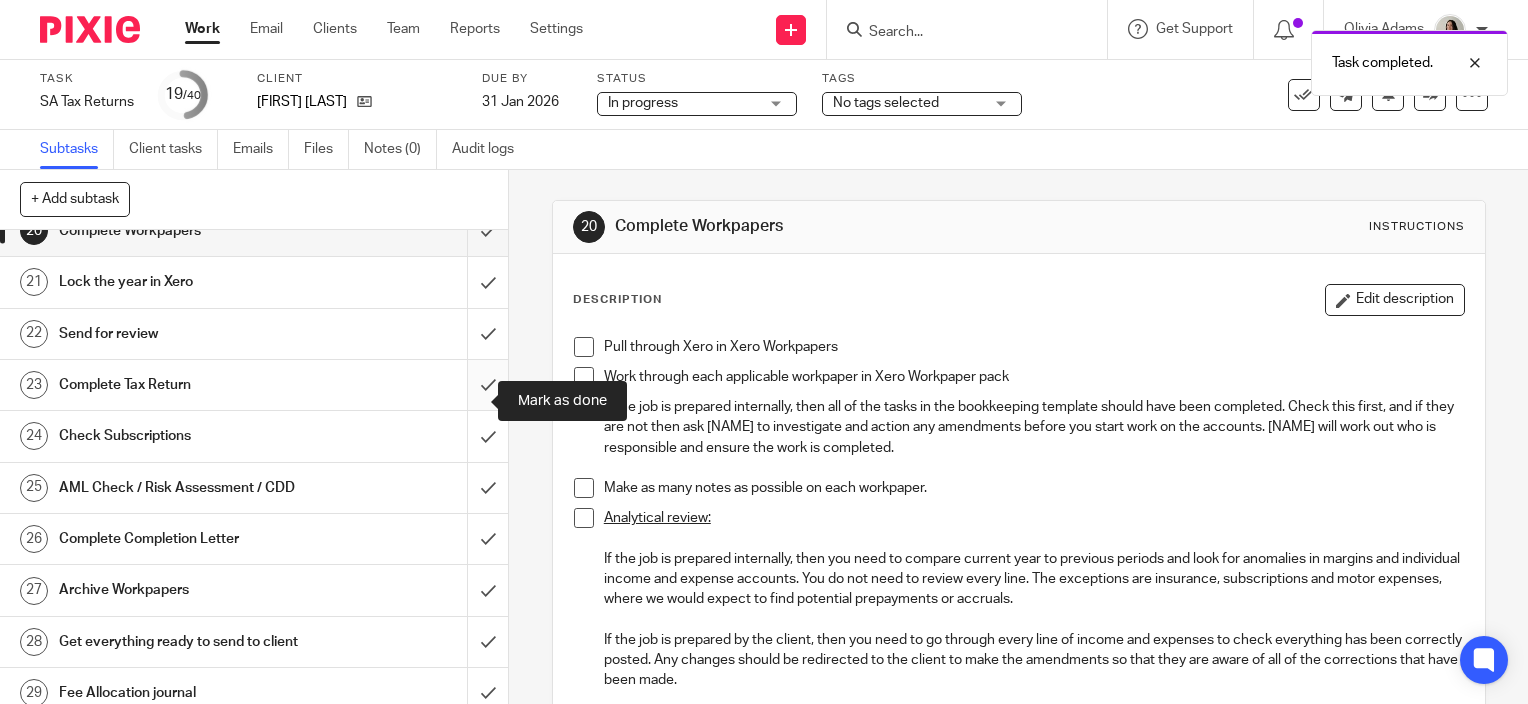 click at bounding box center [254, 385] 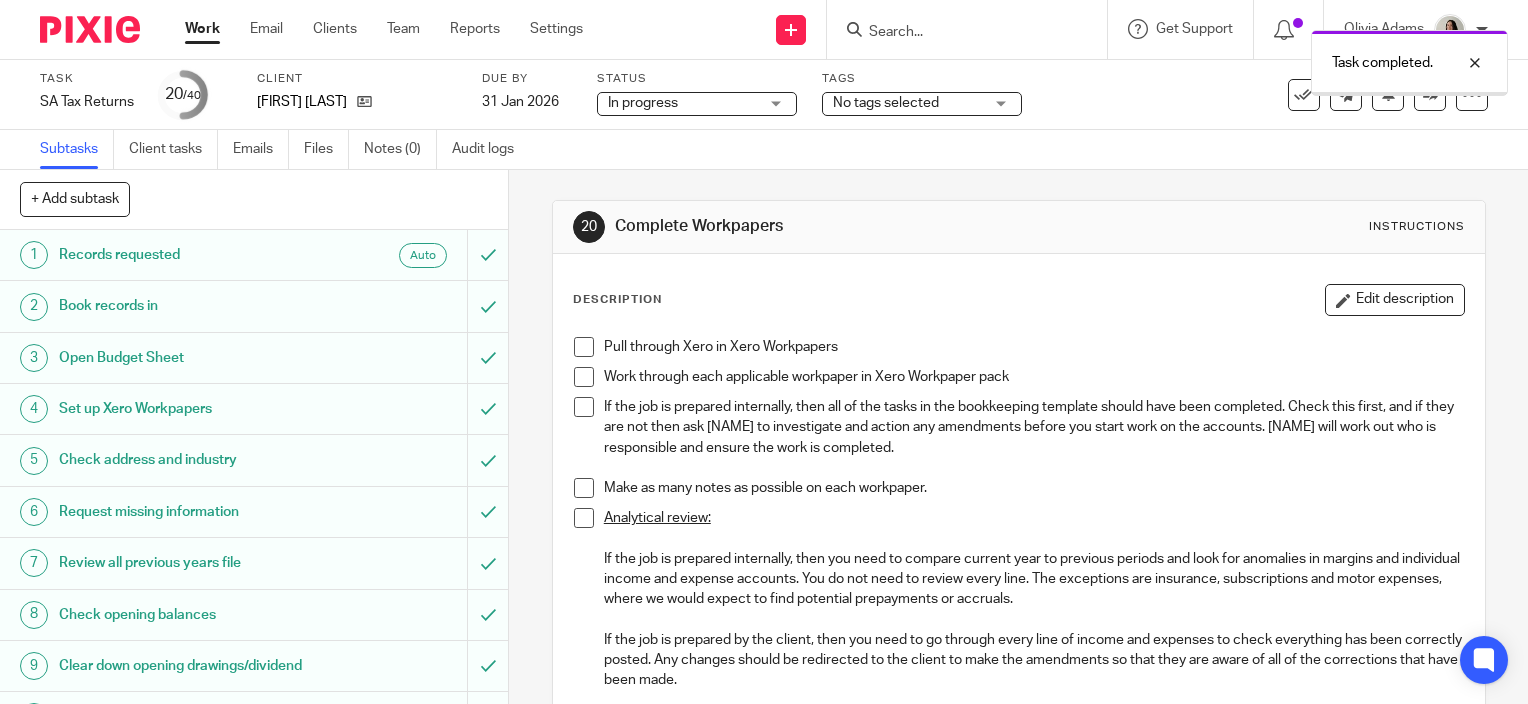 scroll, scrollTop: 0, scrollLeft: 0, axis: both 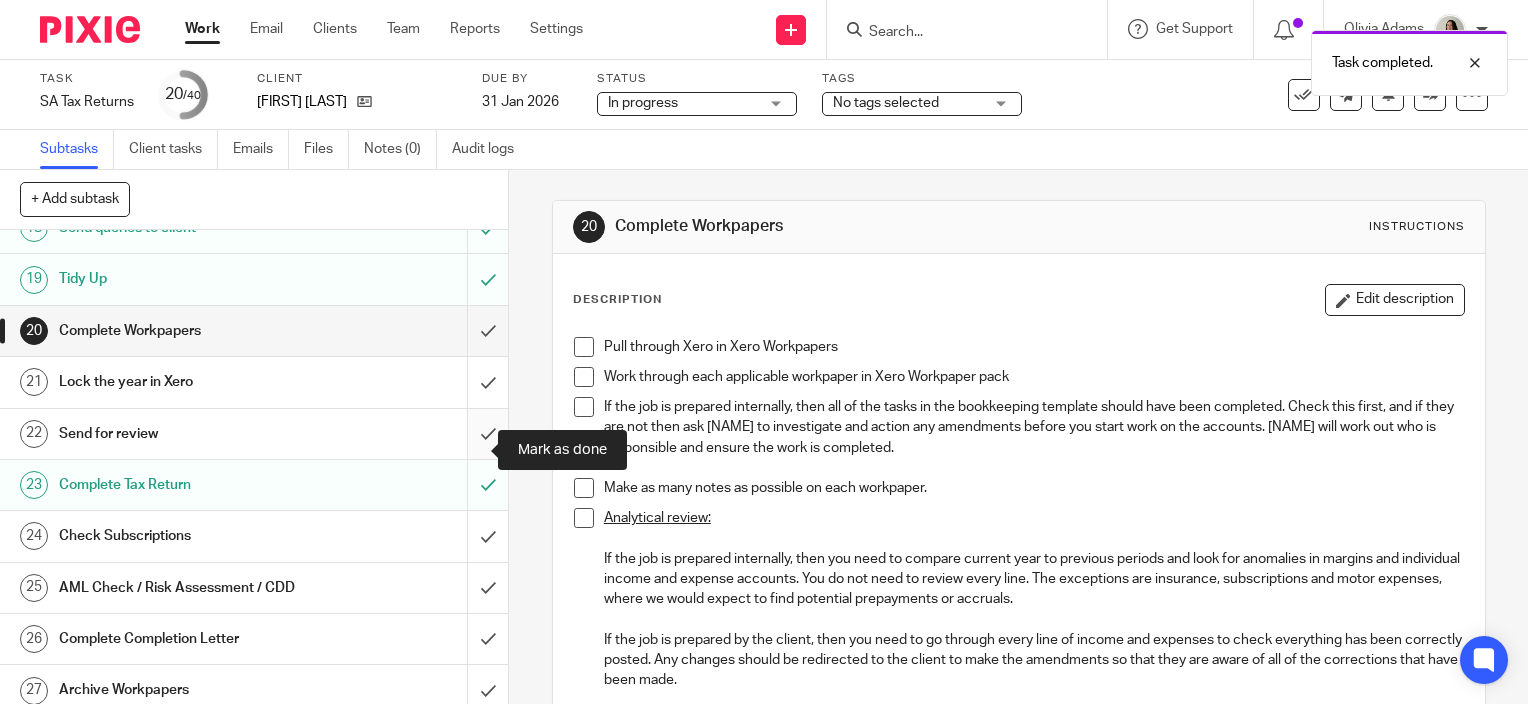 click at bounding box center (254, 434) 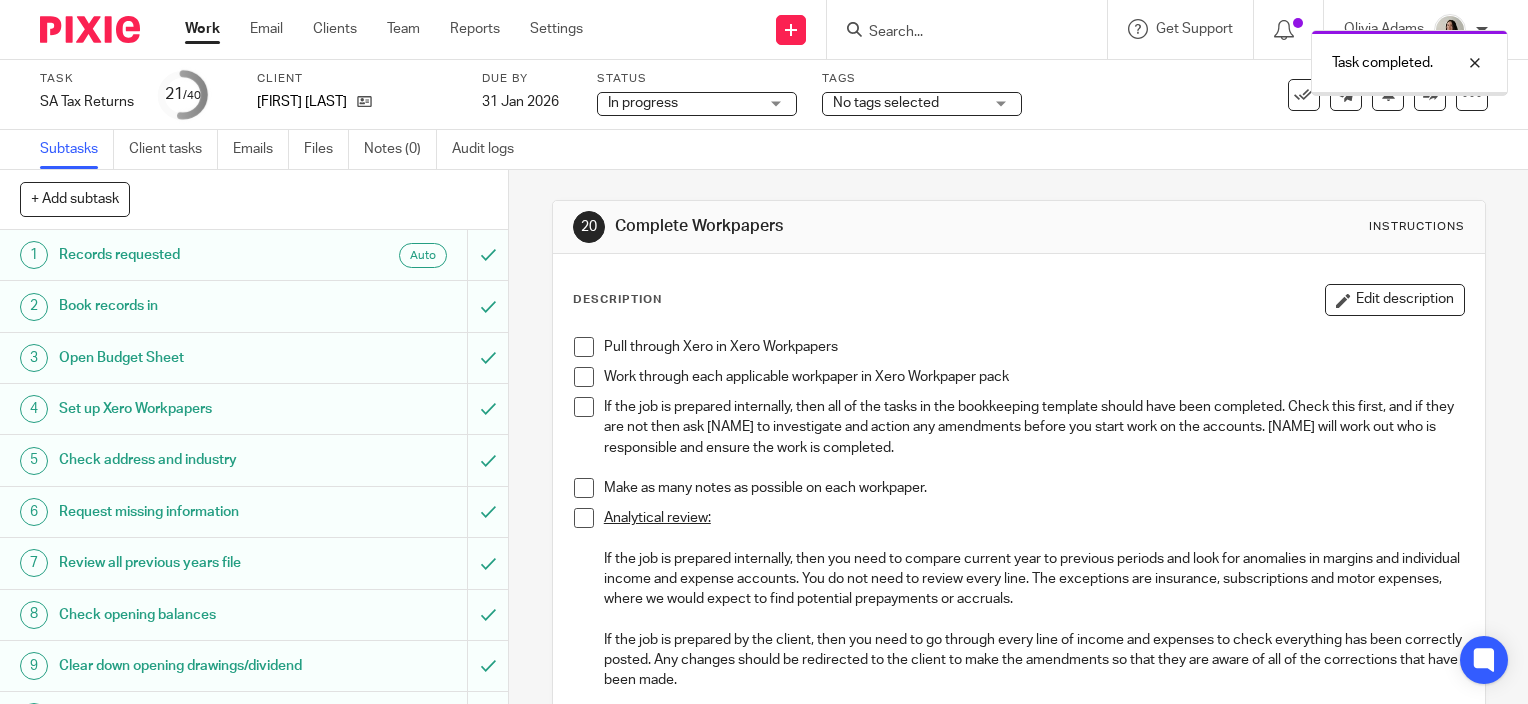 scroll, scrollTop: 0, scrollLeft: 0, axis: both 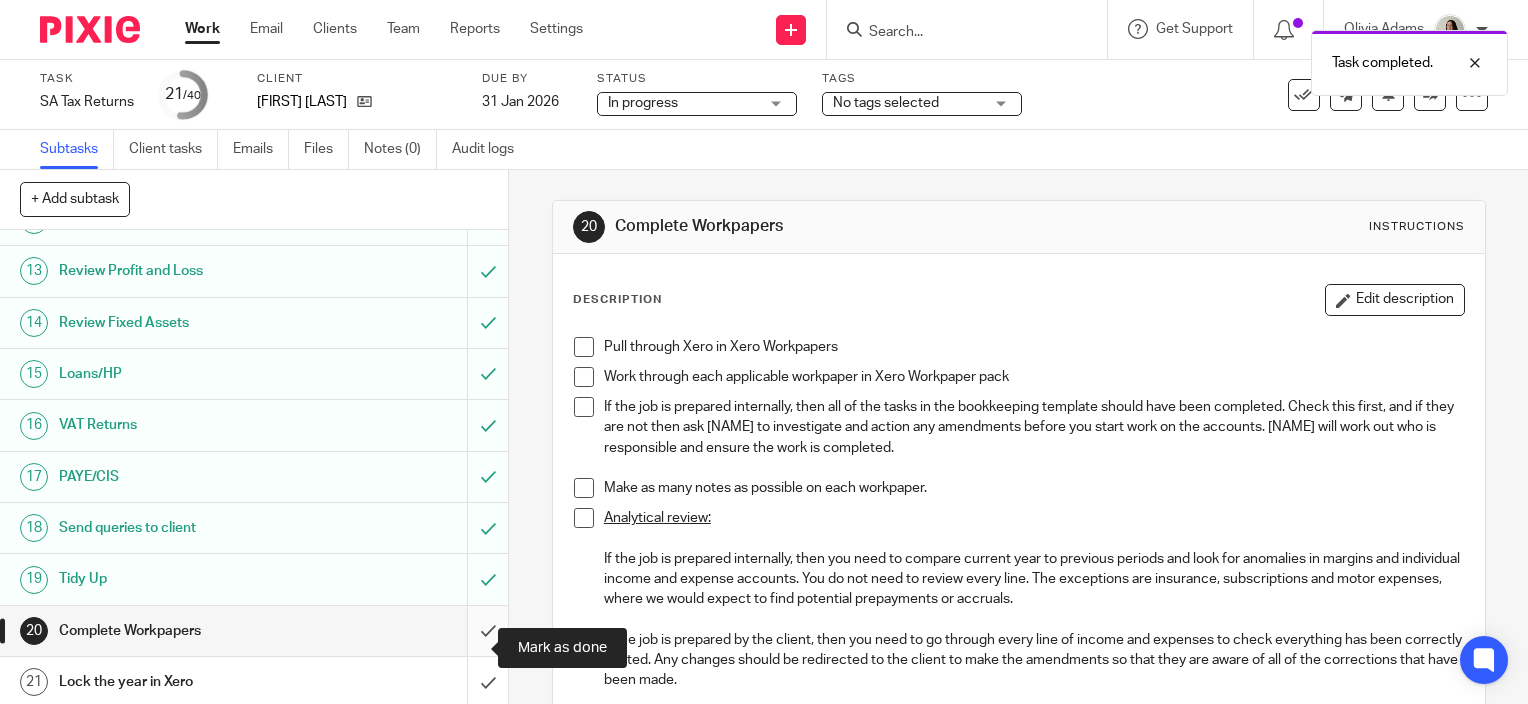 click at bounding box center (254, 631) 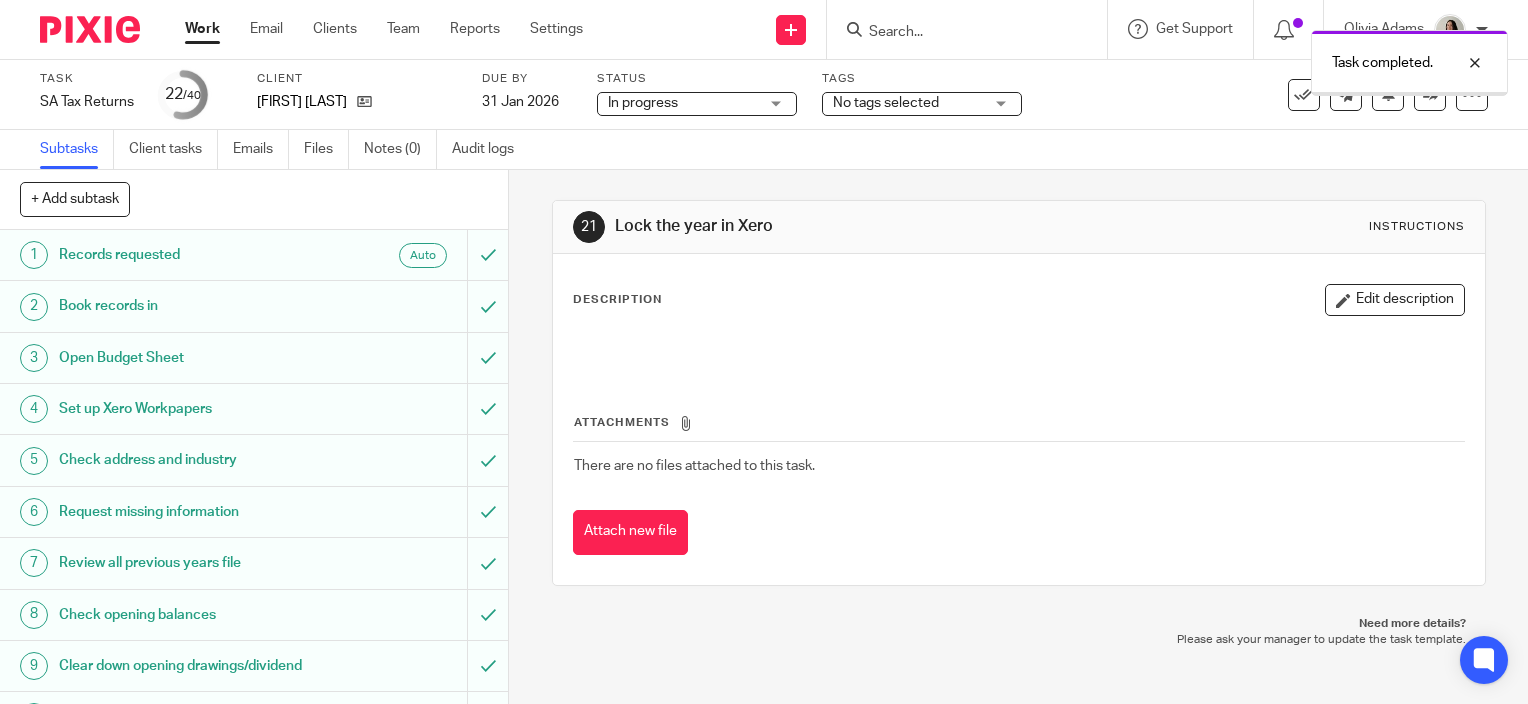 scroll, scrollTop: 0, scrollLeft: 0, axis: both 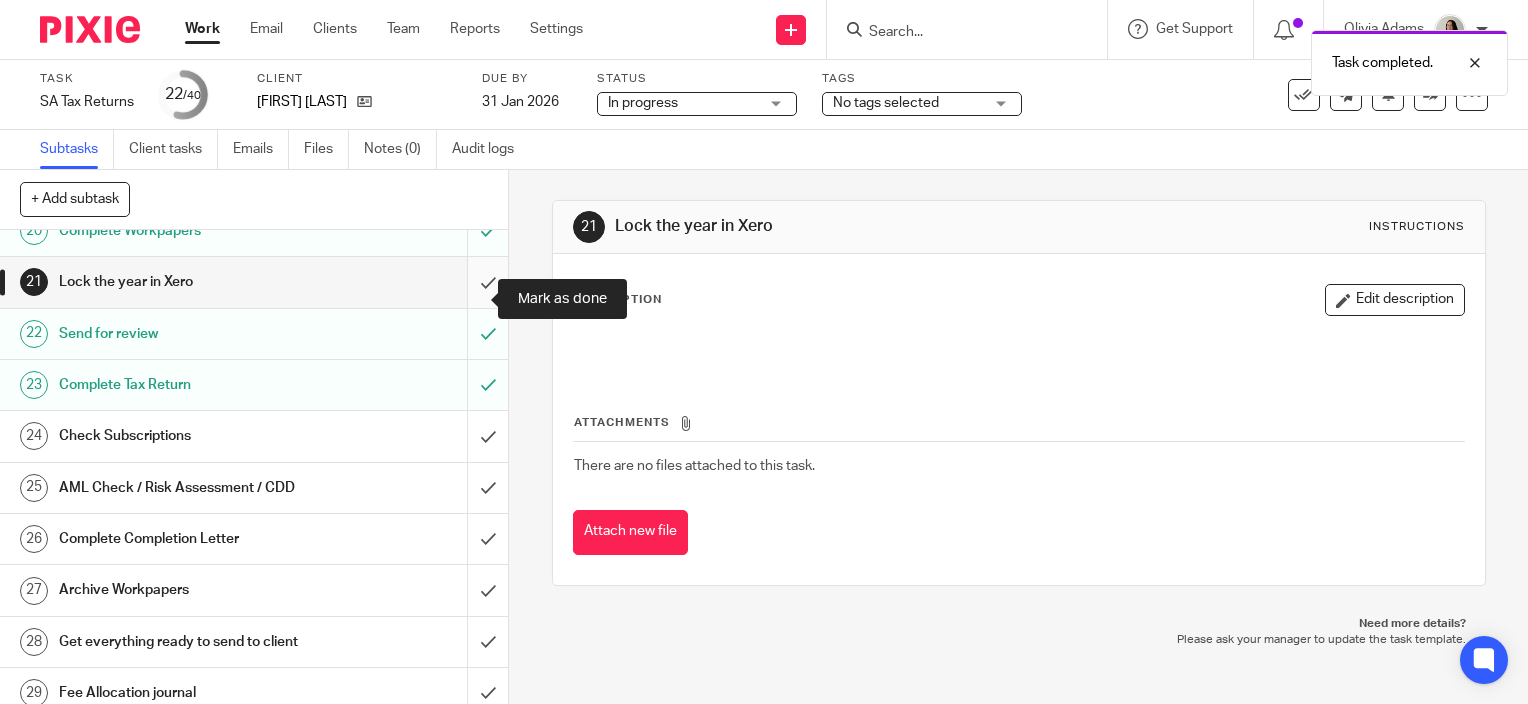 click at bounding box center (254, 282) 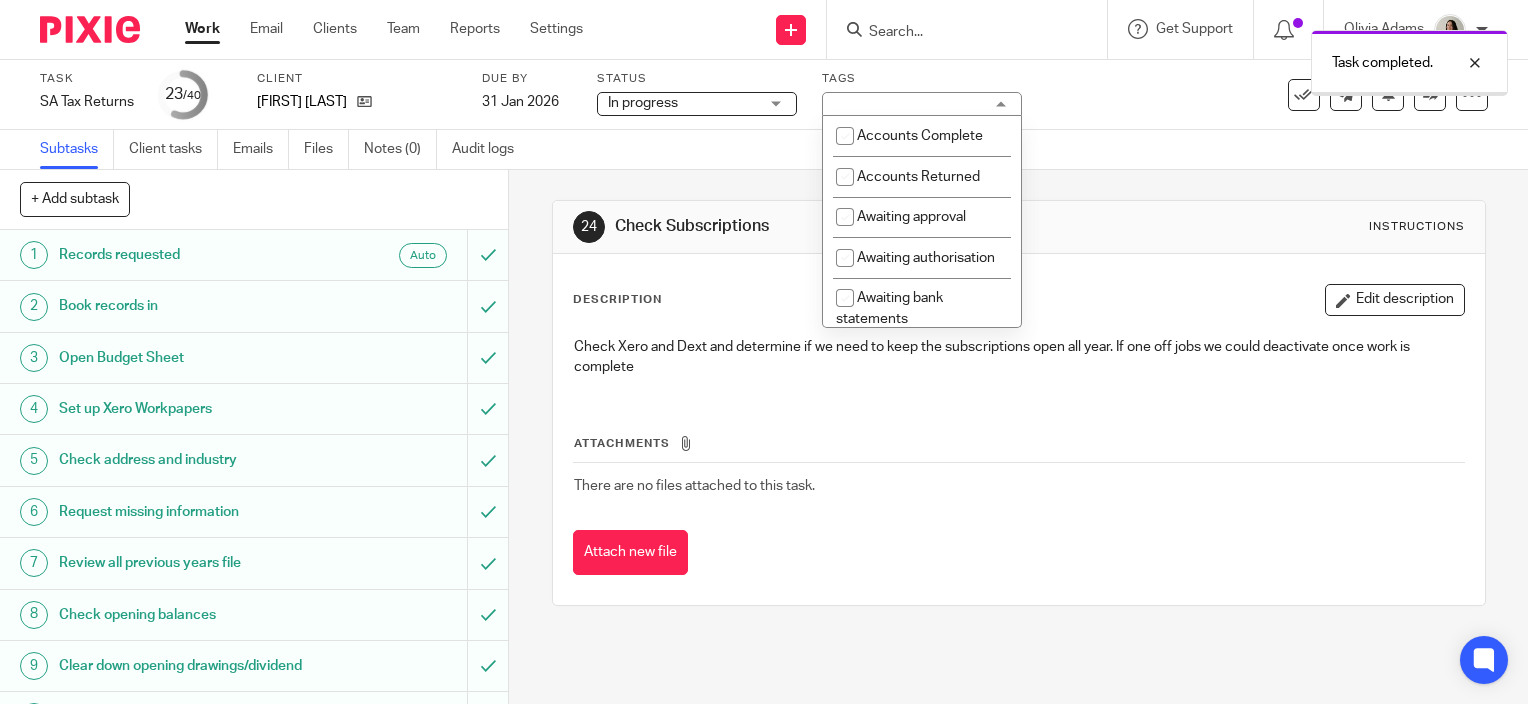 scroll, scrollTop: 0, scrollLeft: 0, axis: both 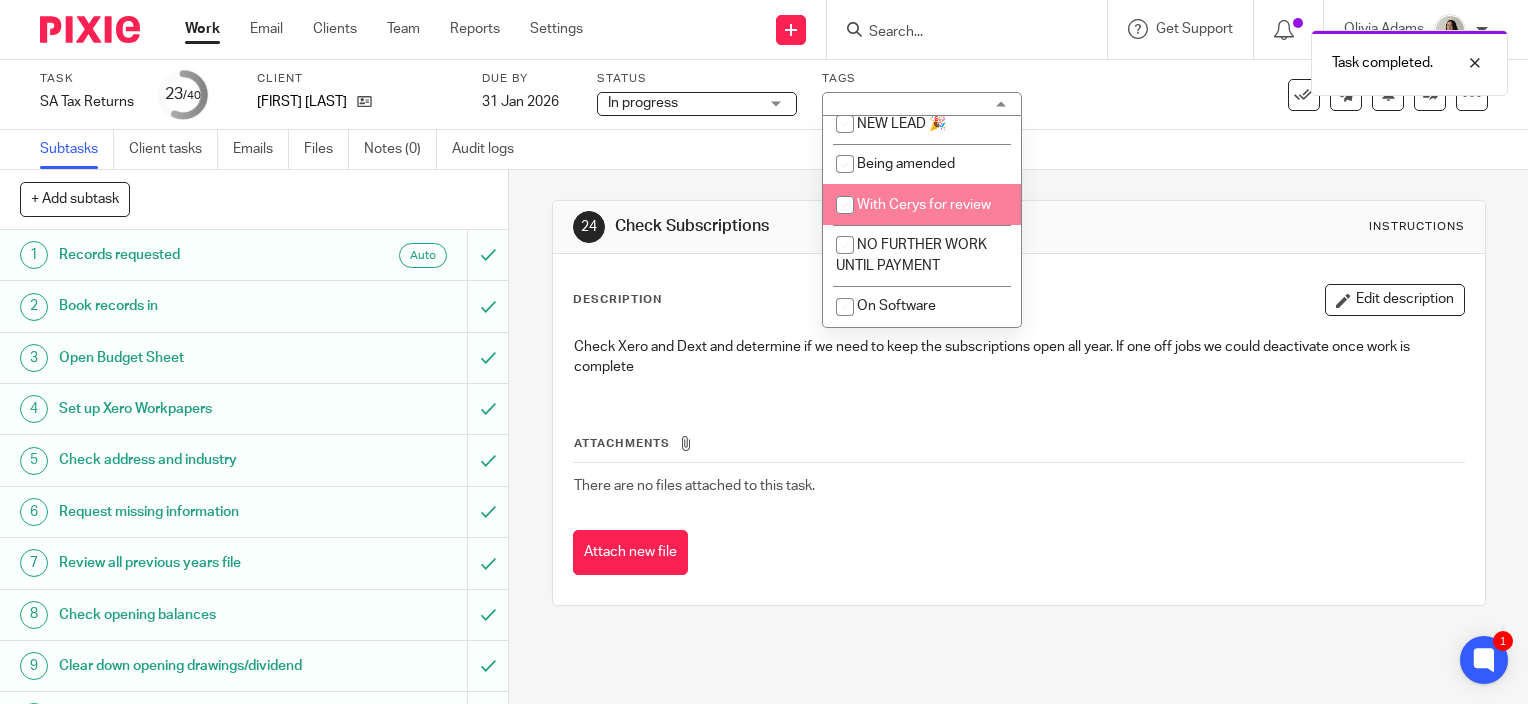 click on "With Cerys for review" at bounding box center (922, 204) 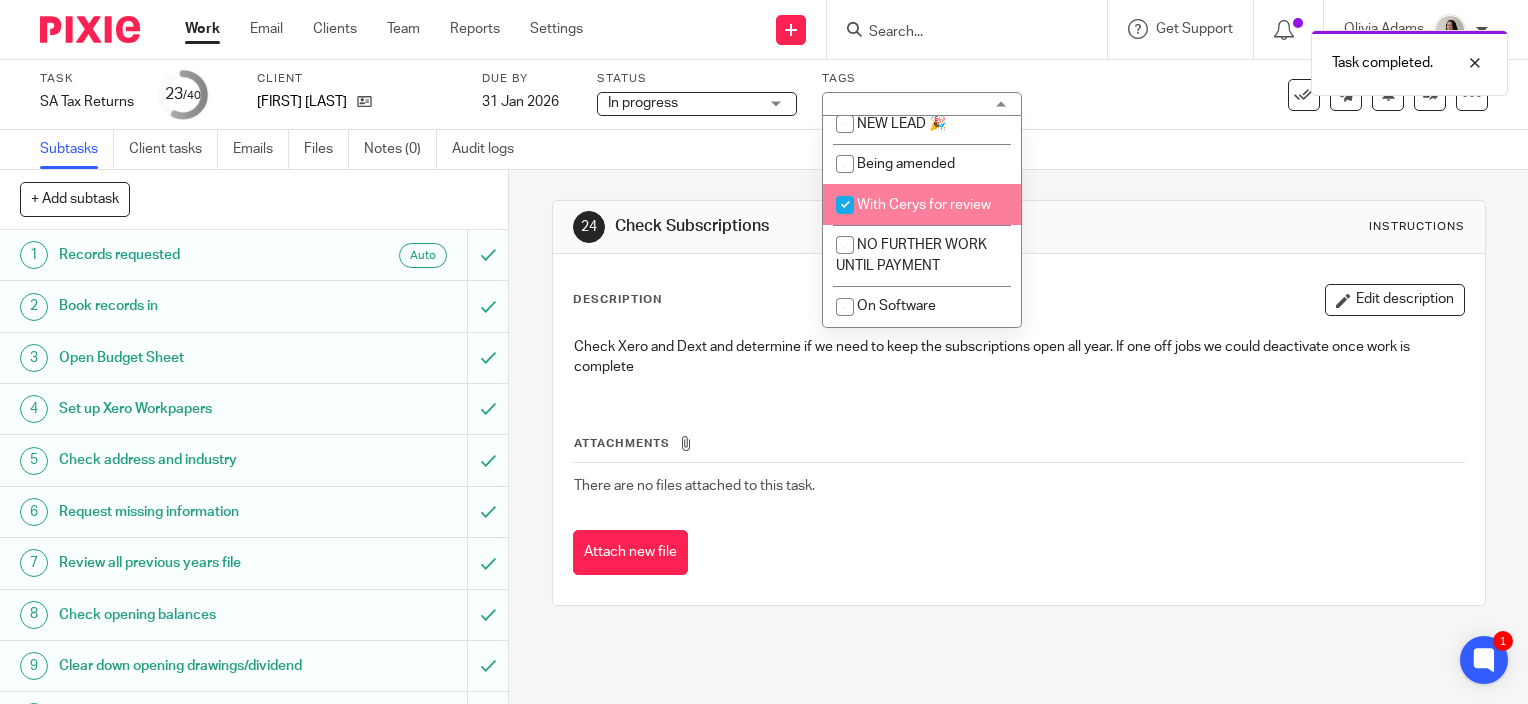 checkbox on "true" 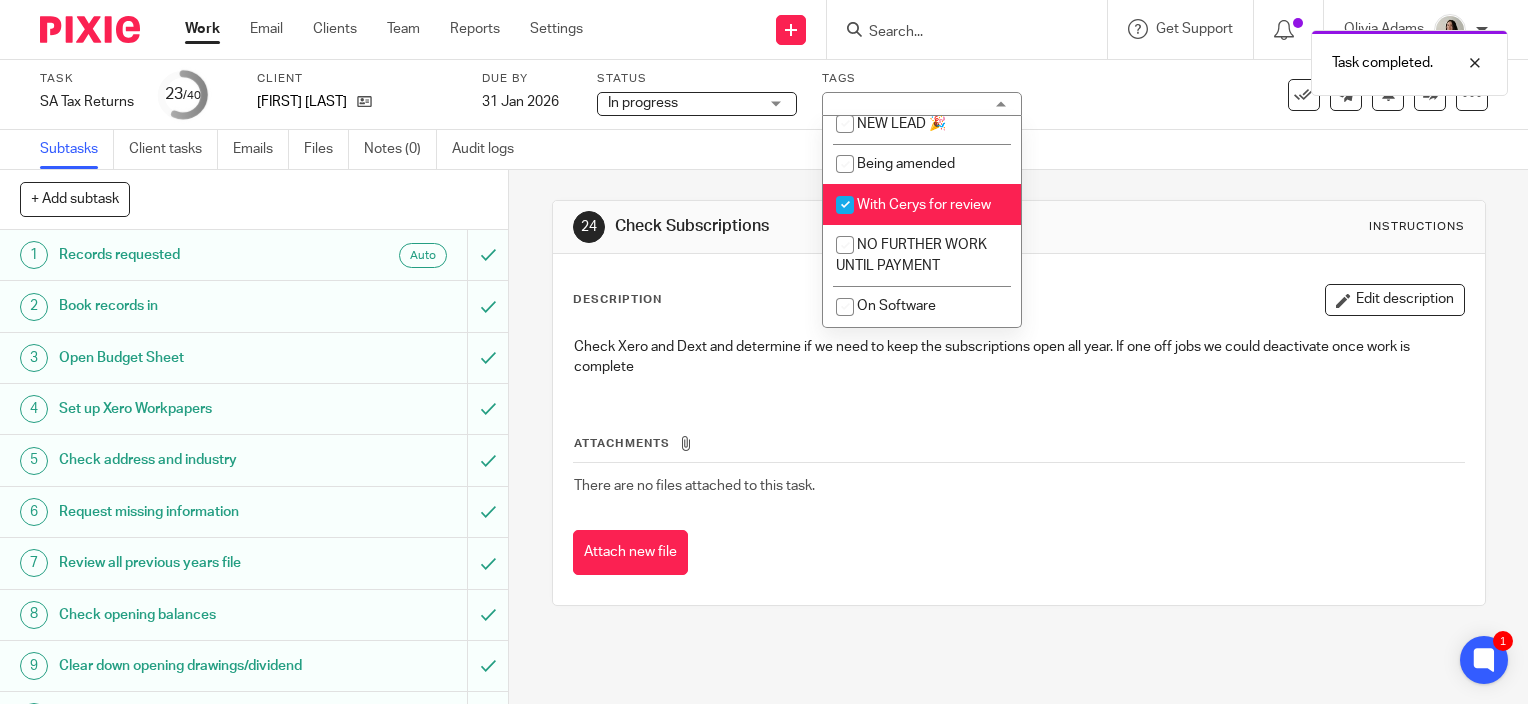 drag, startPoint x: 1116, startPoint y: 180, endPoint x: 1058, endPoint y: 180, distance: 58 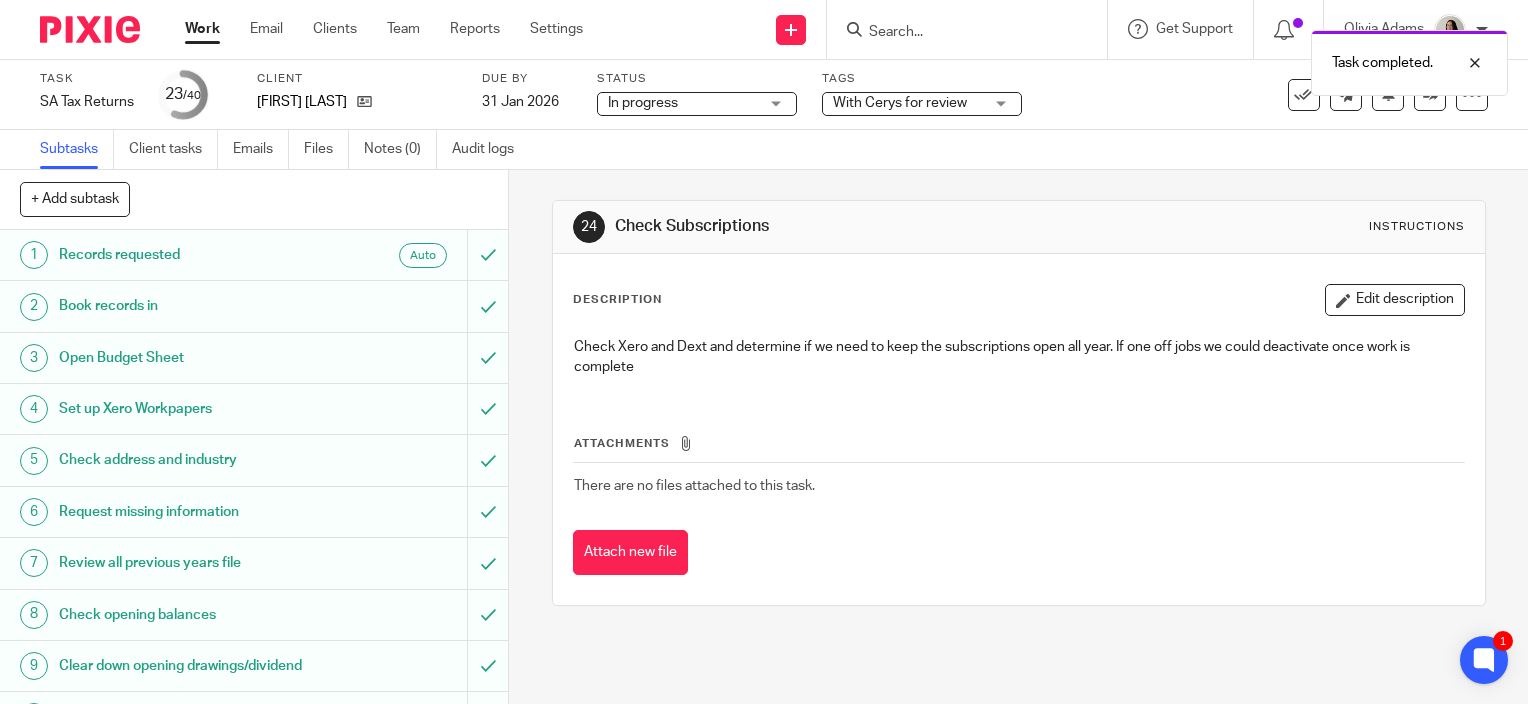 click on "Work" at bounding box center (202, 29) 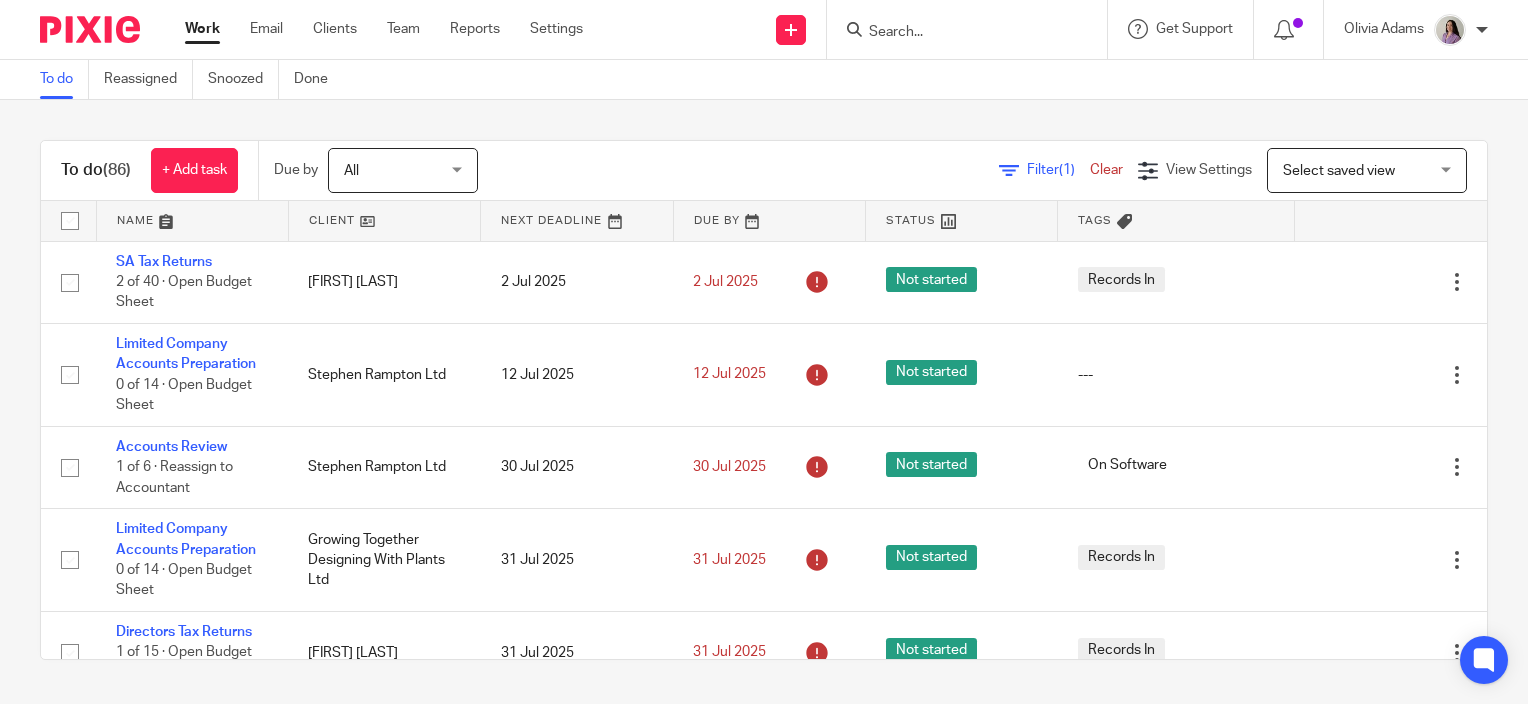 scroll, scrollTop: 0, scrollLeft: 0, axis: both 